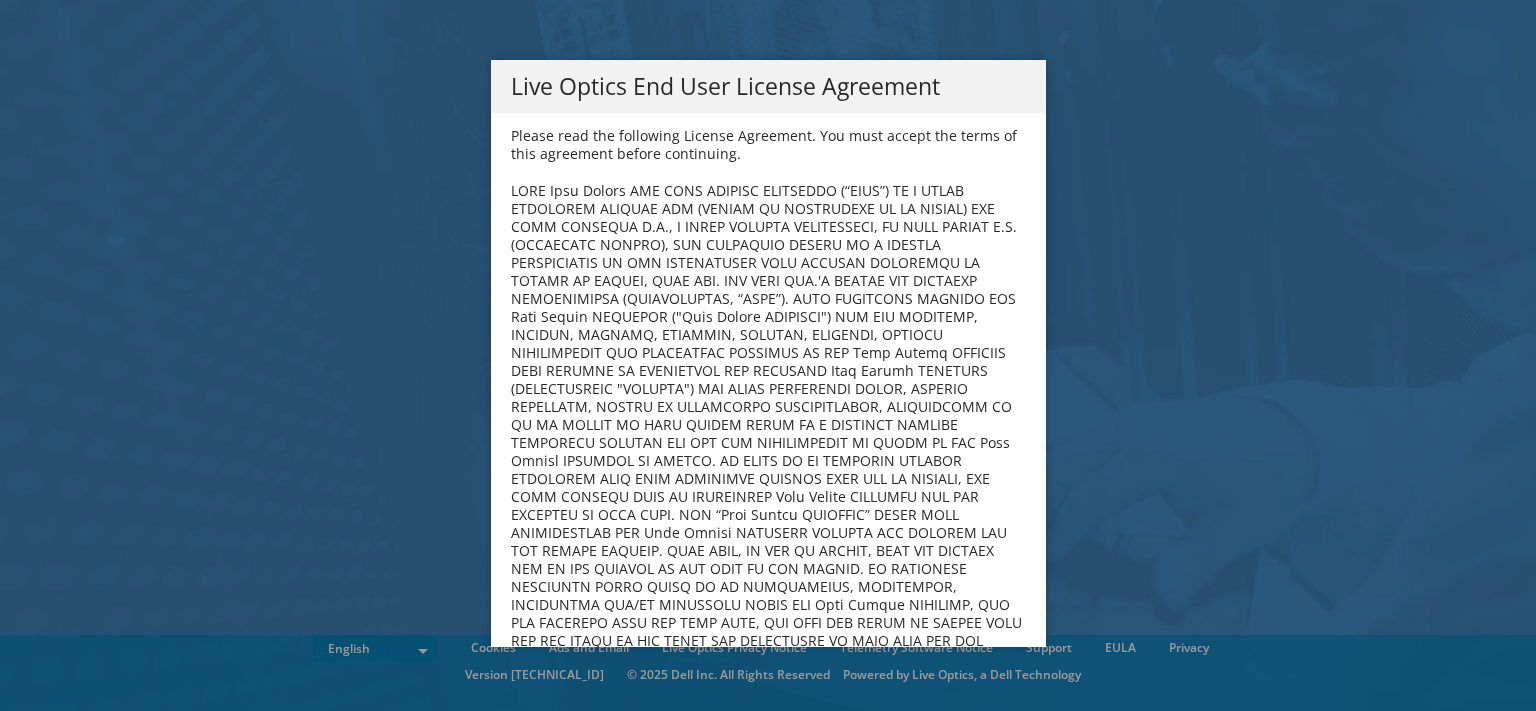 scroll, scrollTop: 0, scrollLeft: 0, axis: both 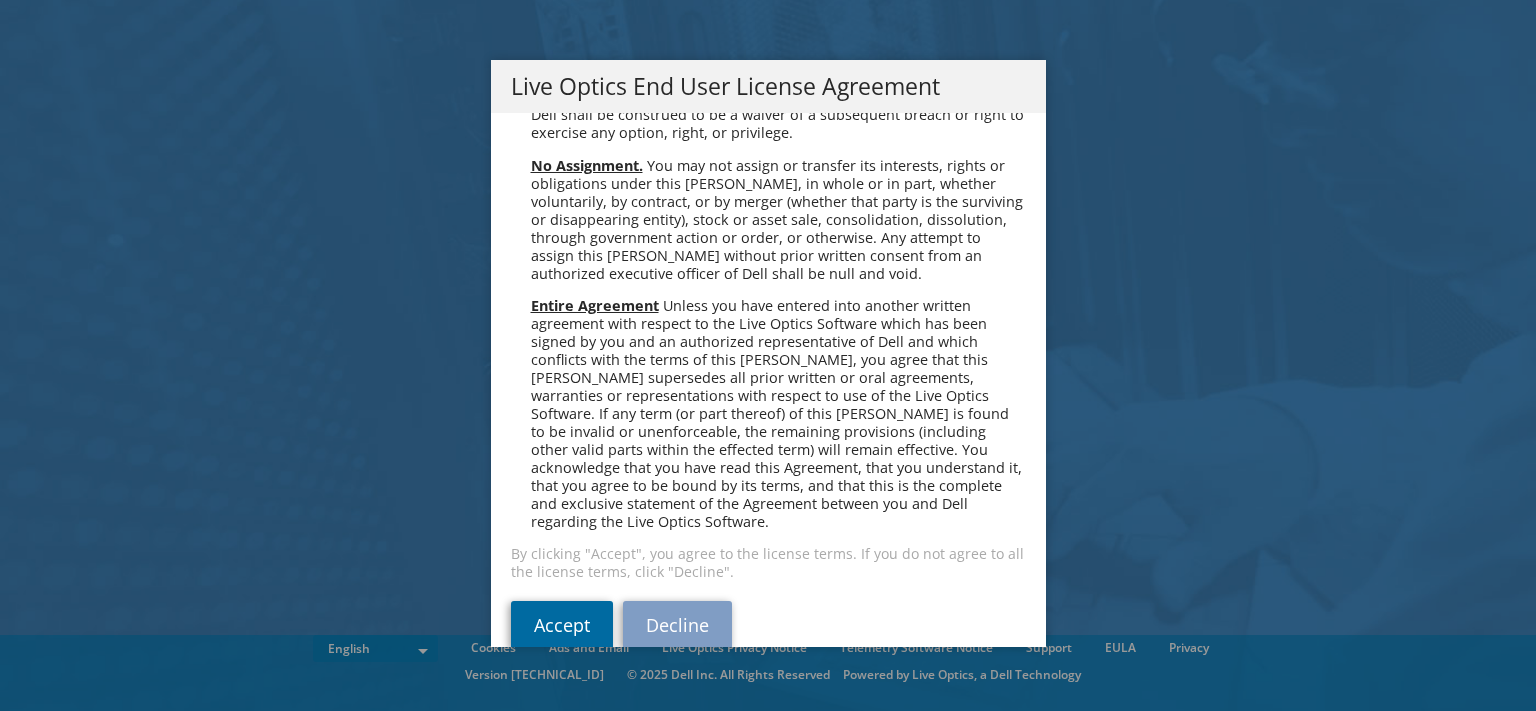 click on "Accept" at bounding box center [562, 625] 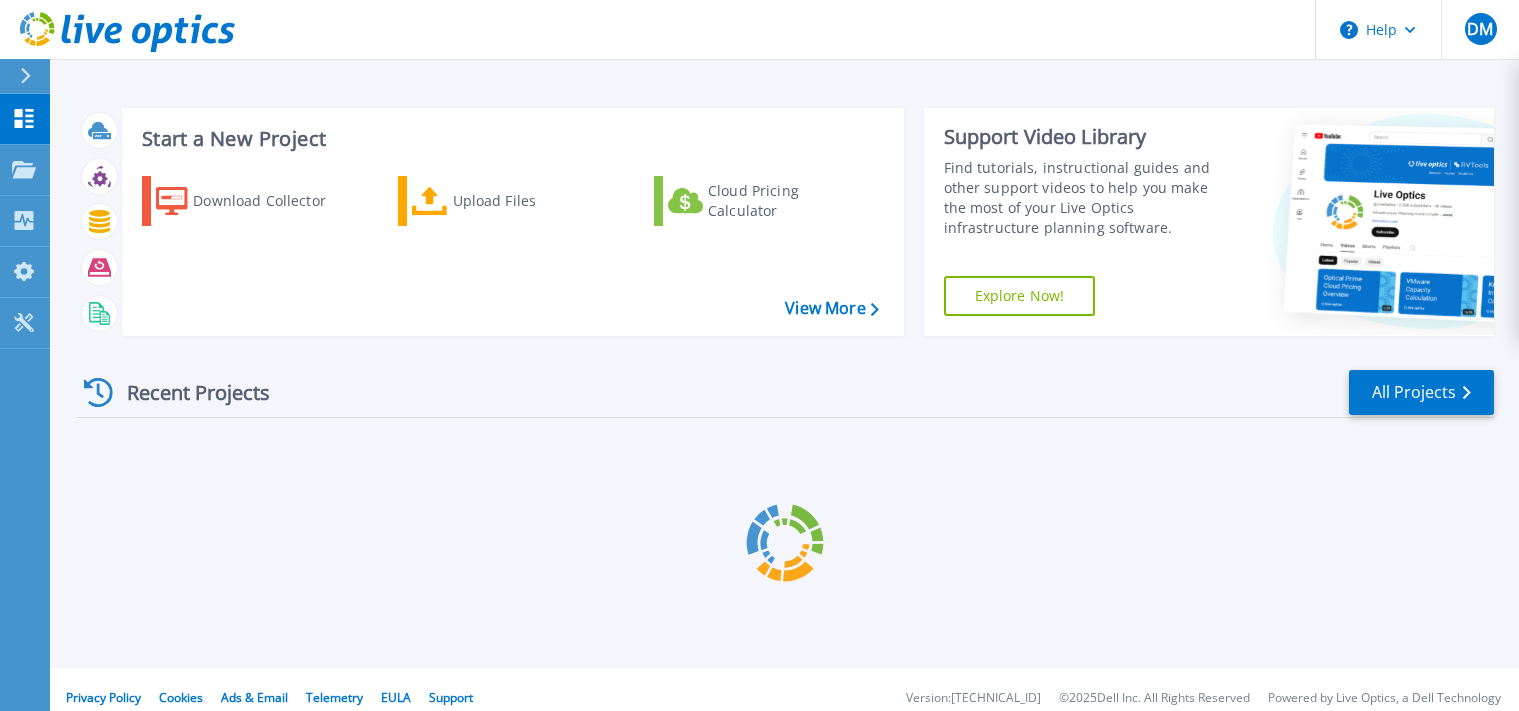 scroll, scrollTop: 0, scrollLeft: 0, axis: both 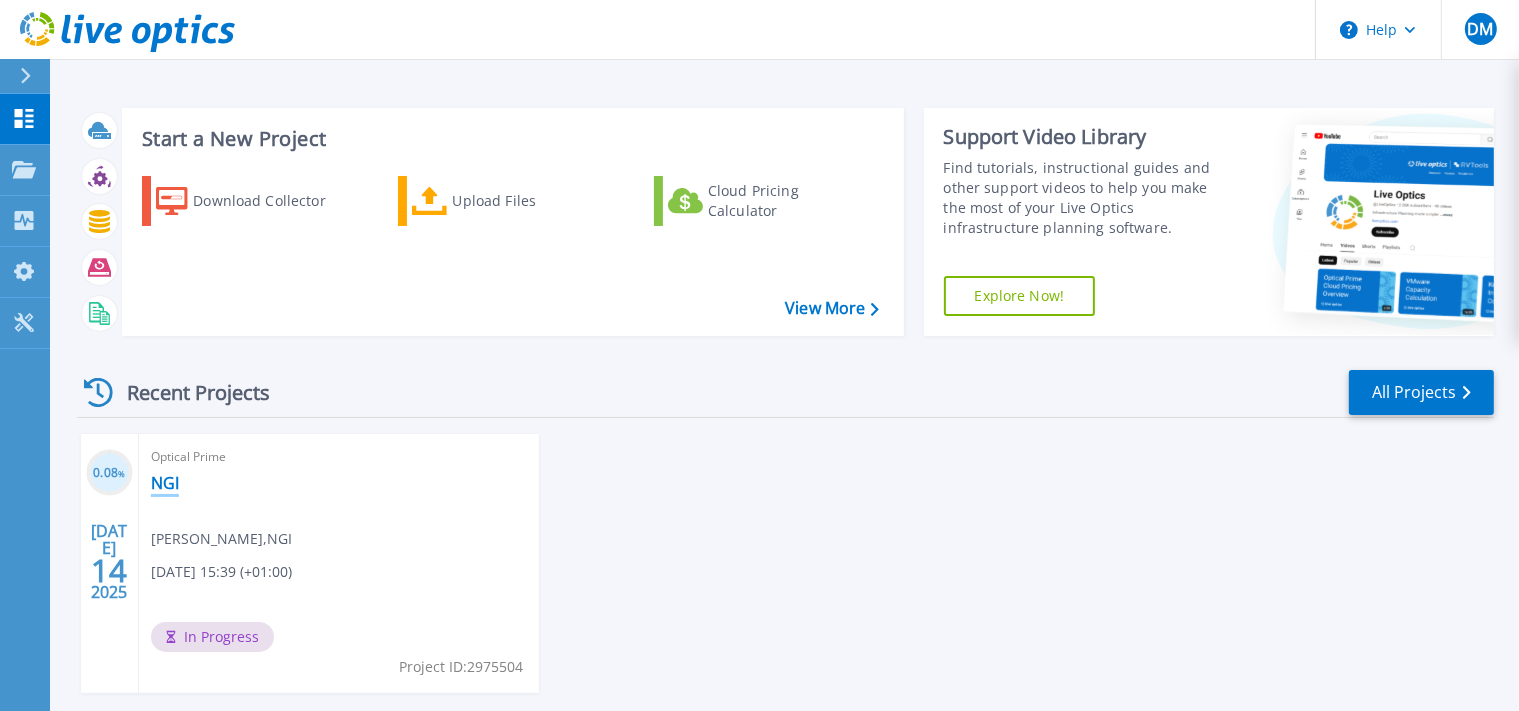 click on "NGI" at bounding box center (165, 483) 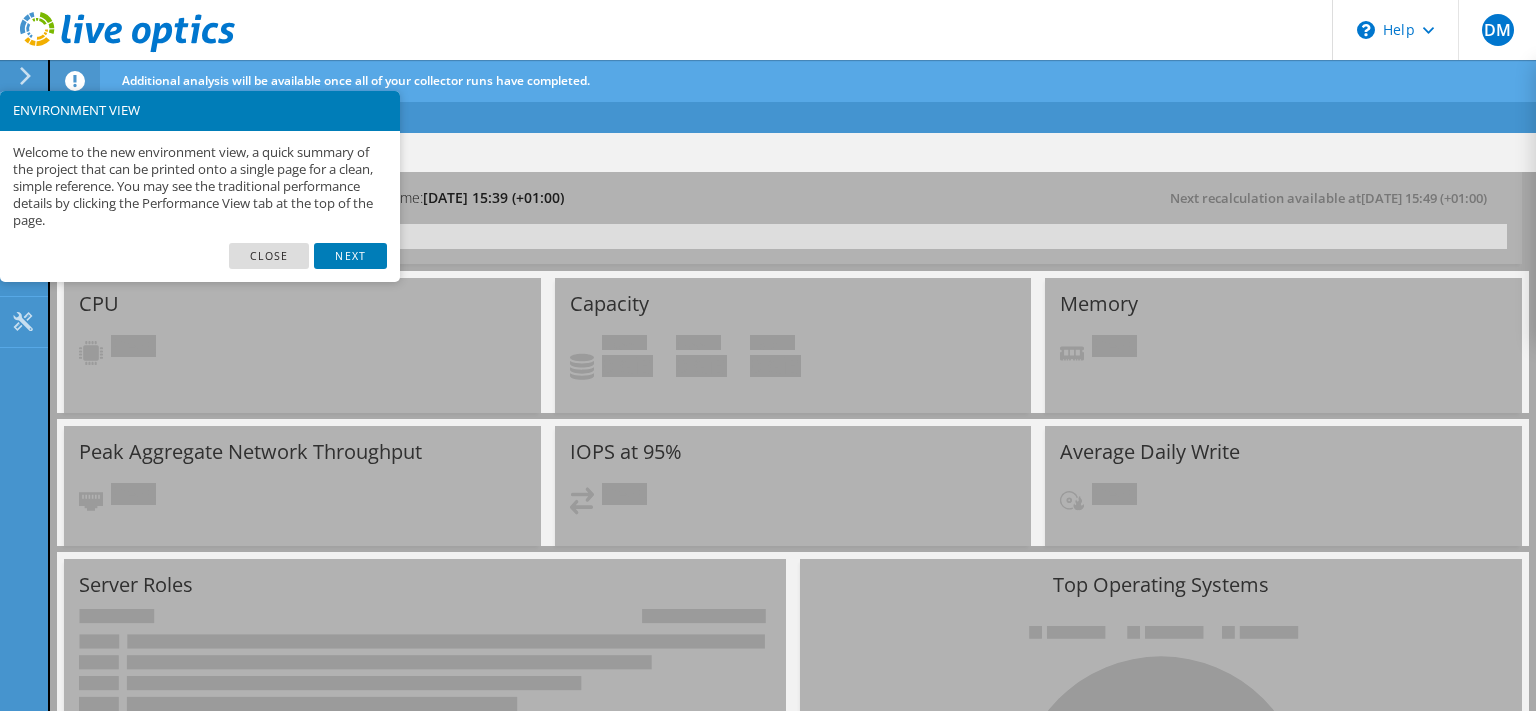 scroll, scrollTop: 0, scrollLeft: 0, axis: both 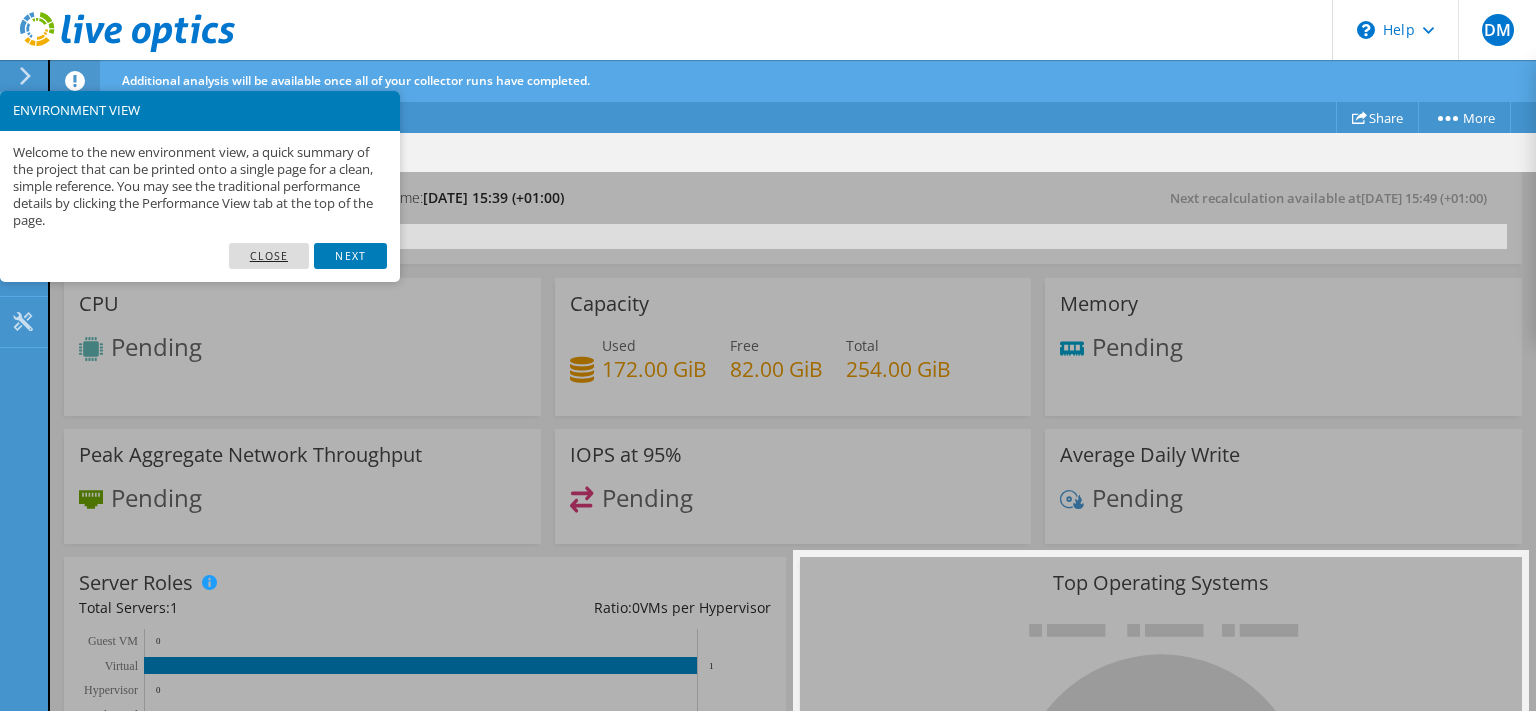 click on "Close" at bounding box center (269, 256) 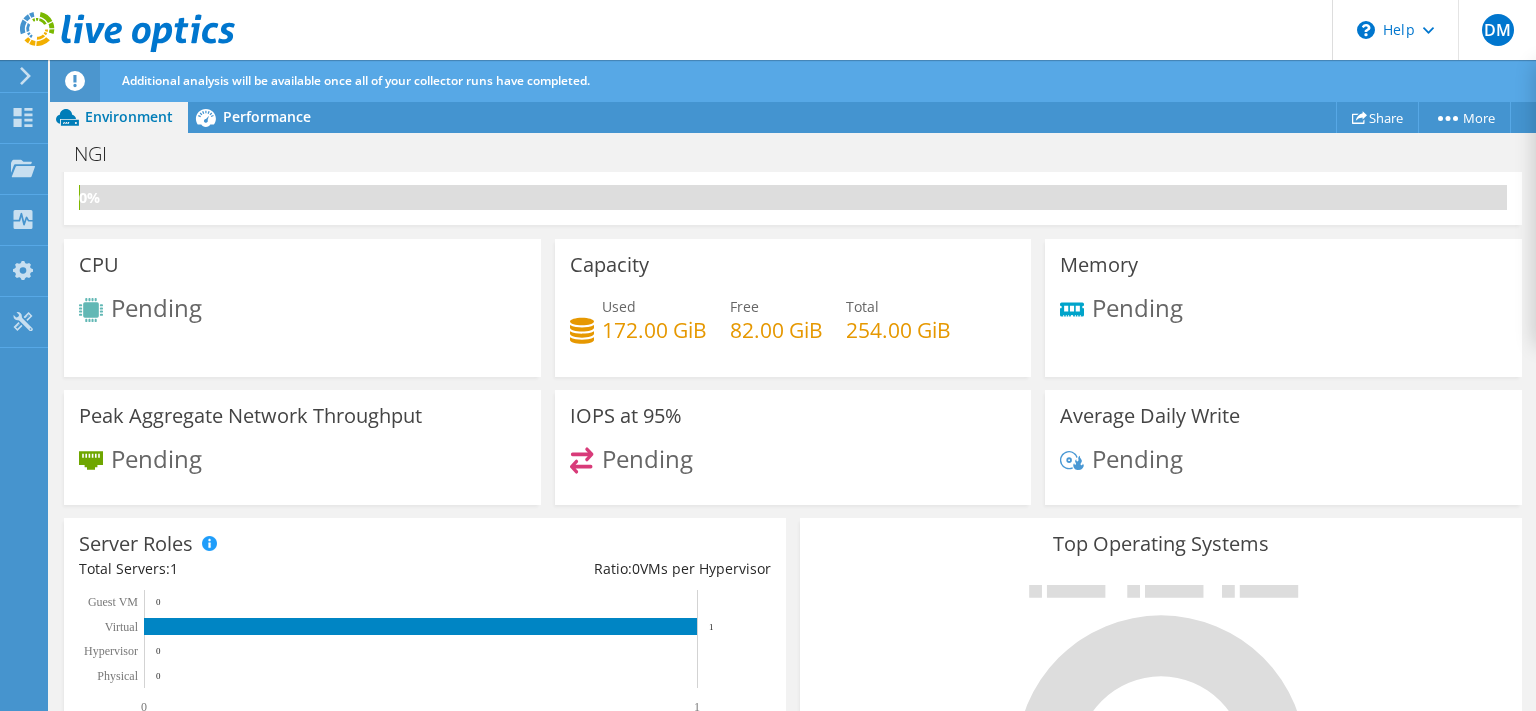 scroll, scrollTop: 0, scrollLeft: 0, axis: both 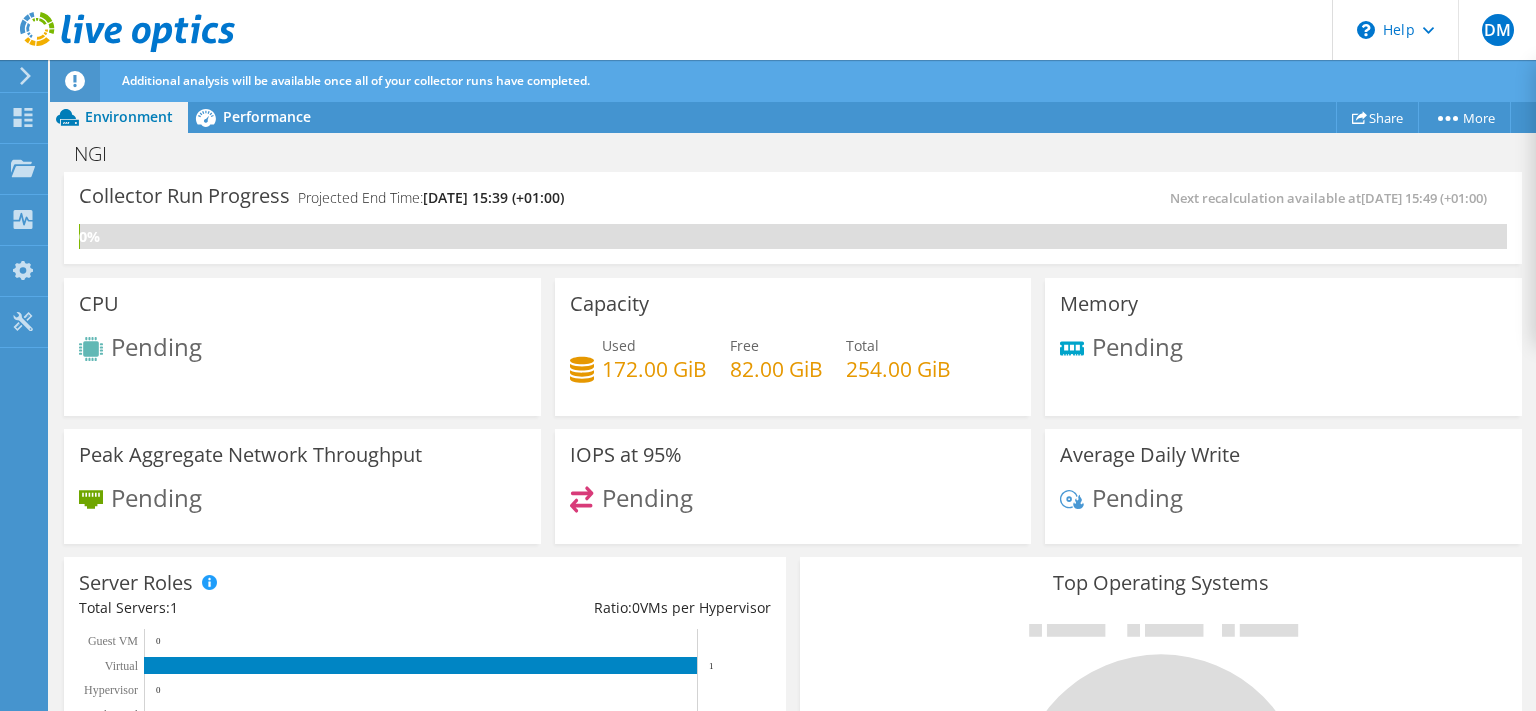 click 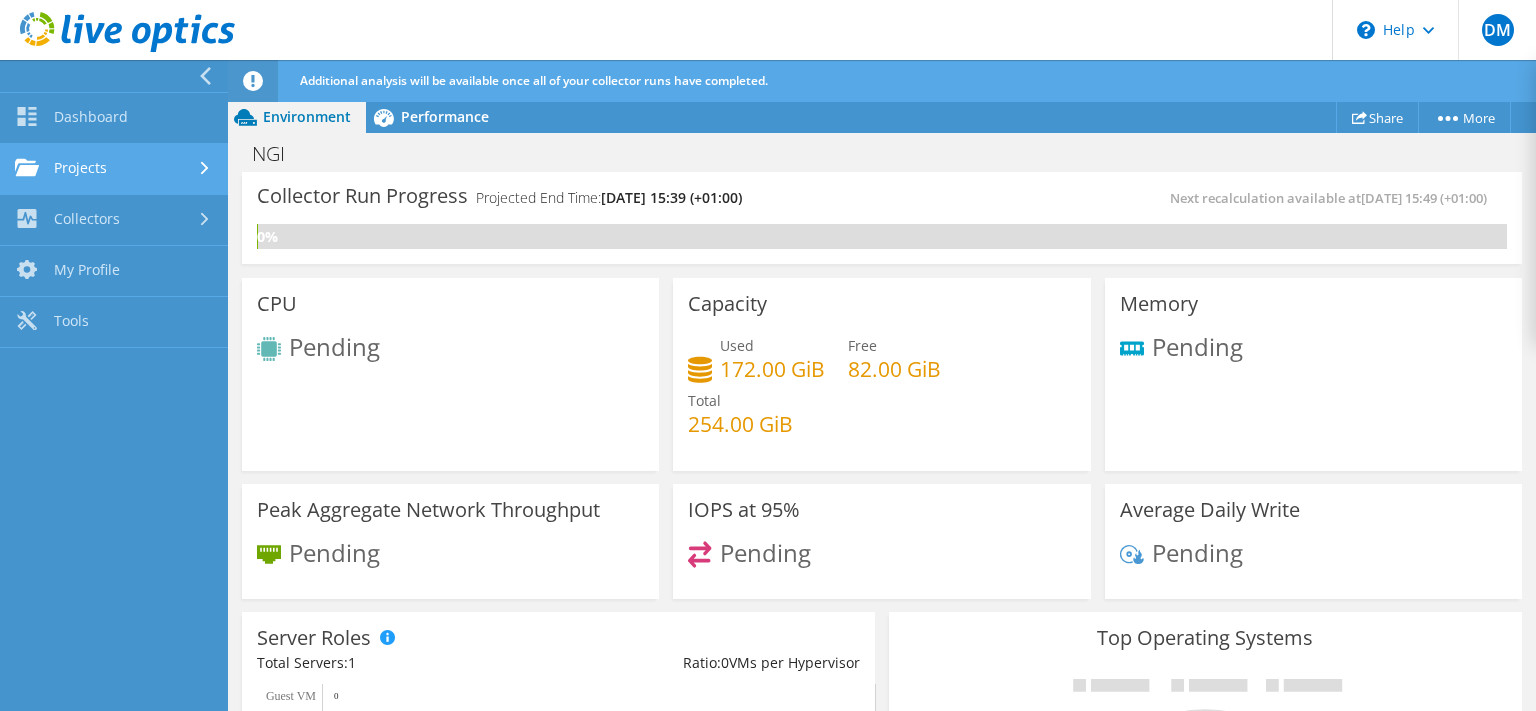 click on "Projects" at bounding box center [114, 169] 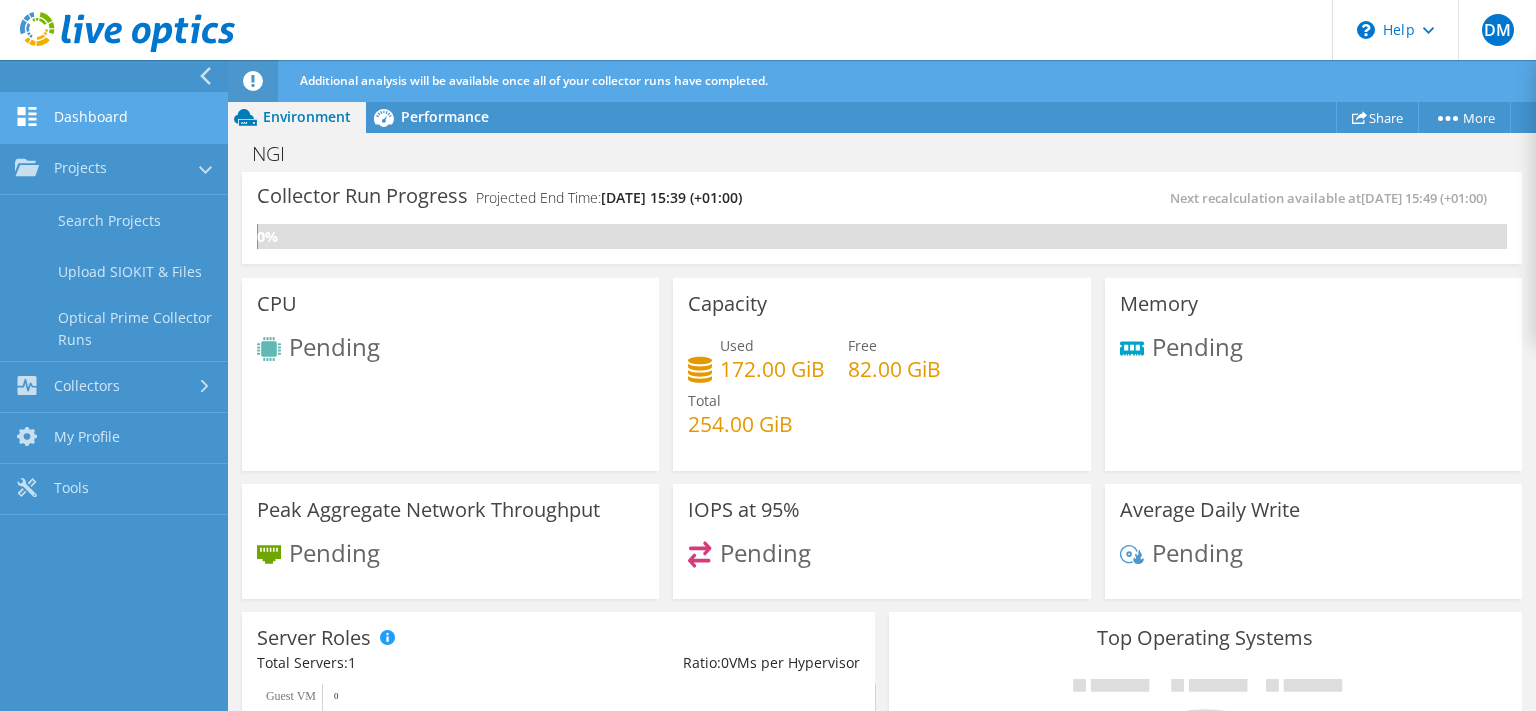 click on "Dashboard" at bounding box center (114, 118) 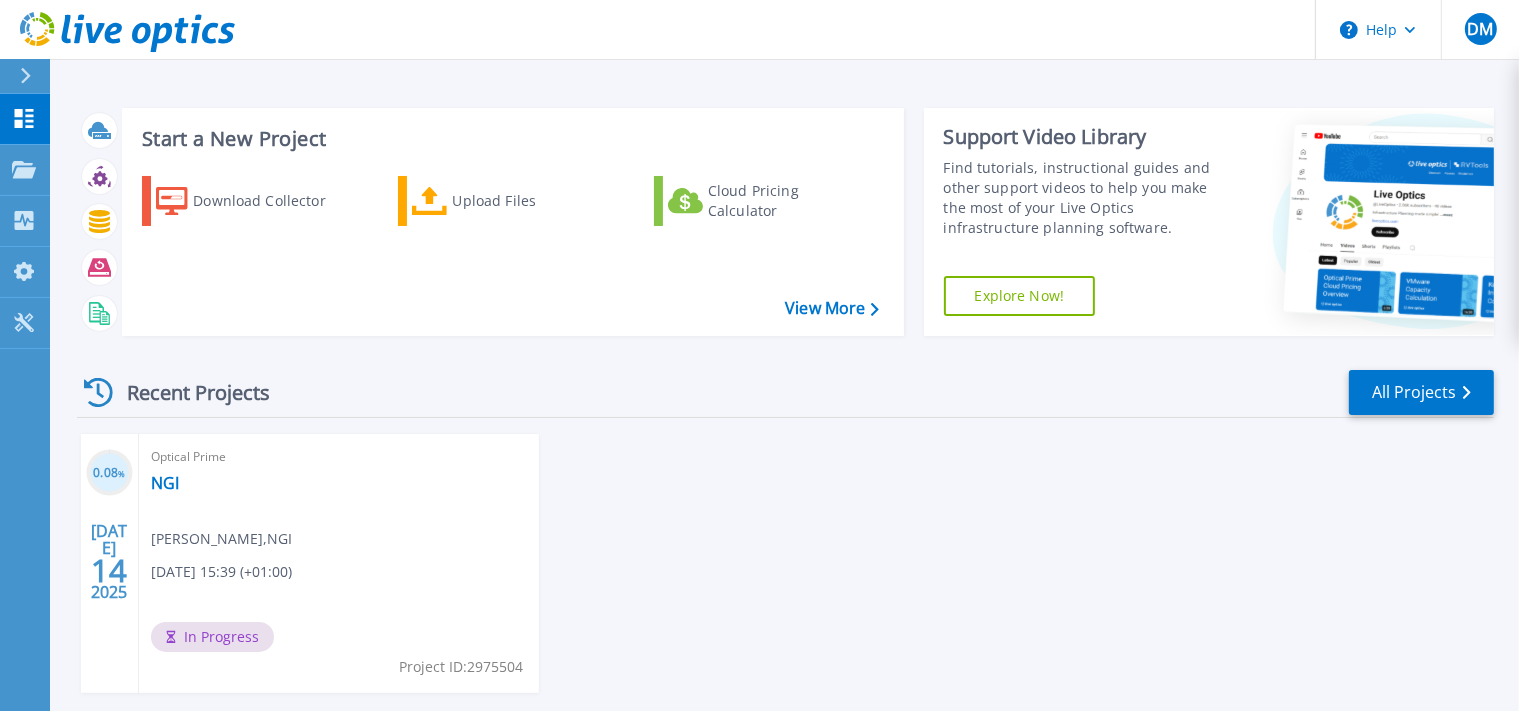 scroll, scrollTop: 97, scrollLeft: 0, axis: vertical 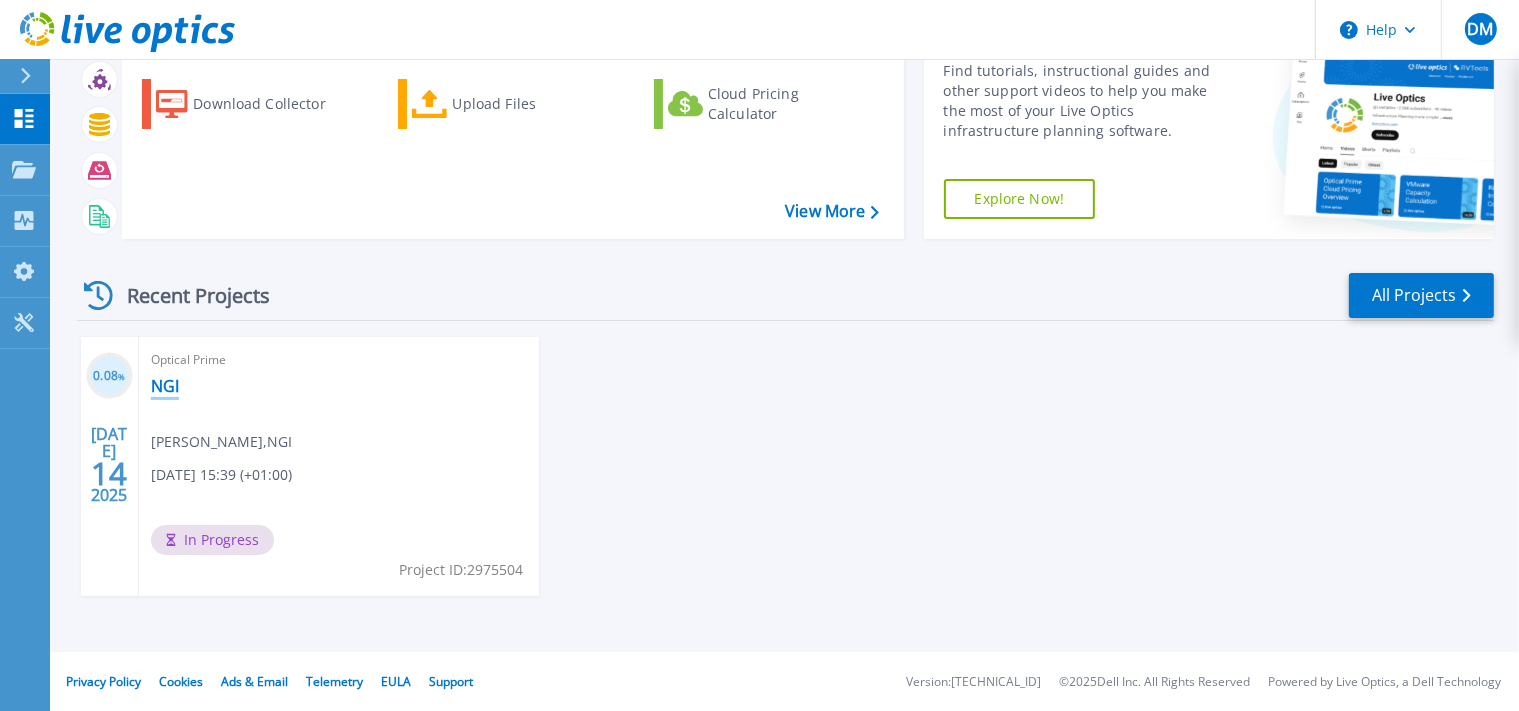click on "NGI" at bounding box center (165, 386) 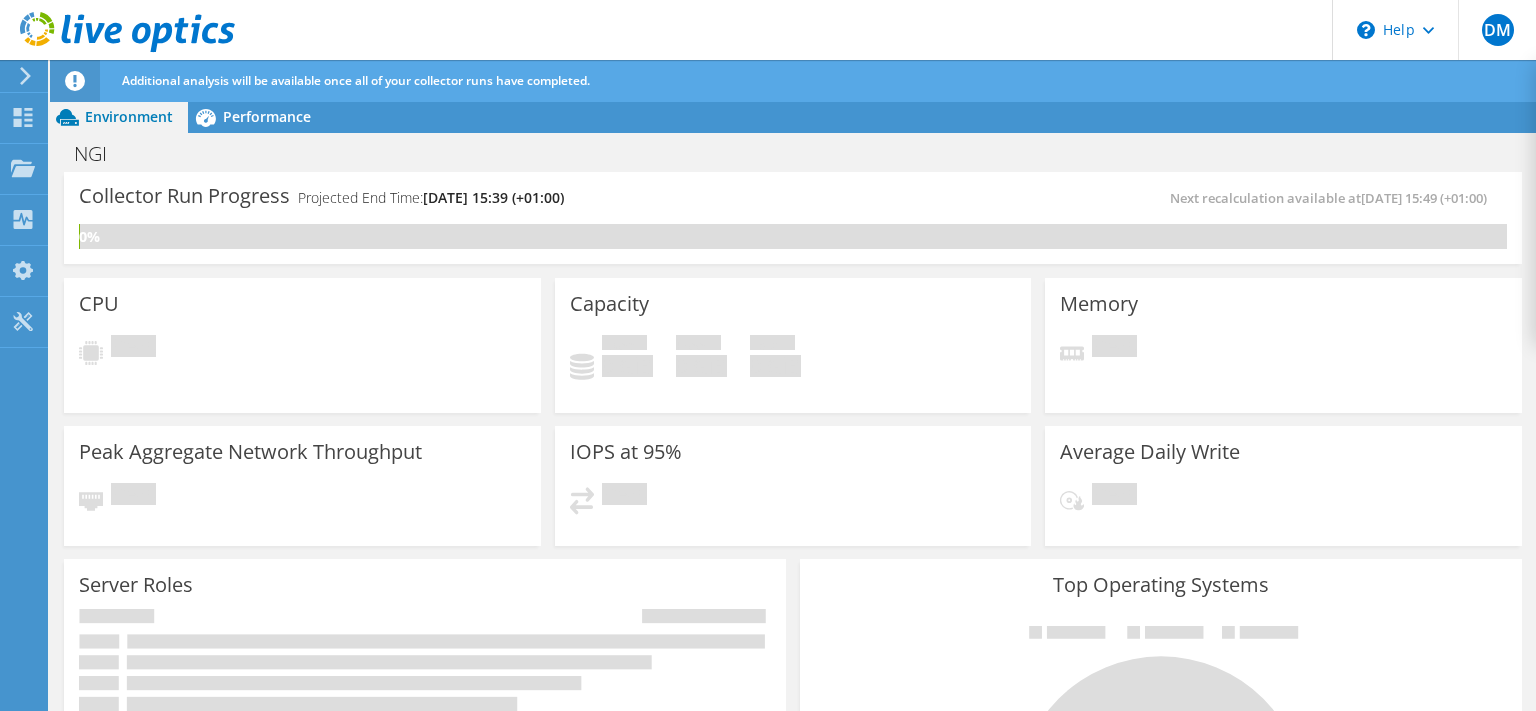 scroll, scrollTop: 0, scrollLeft: 0, axis: both 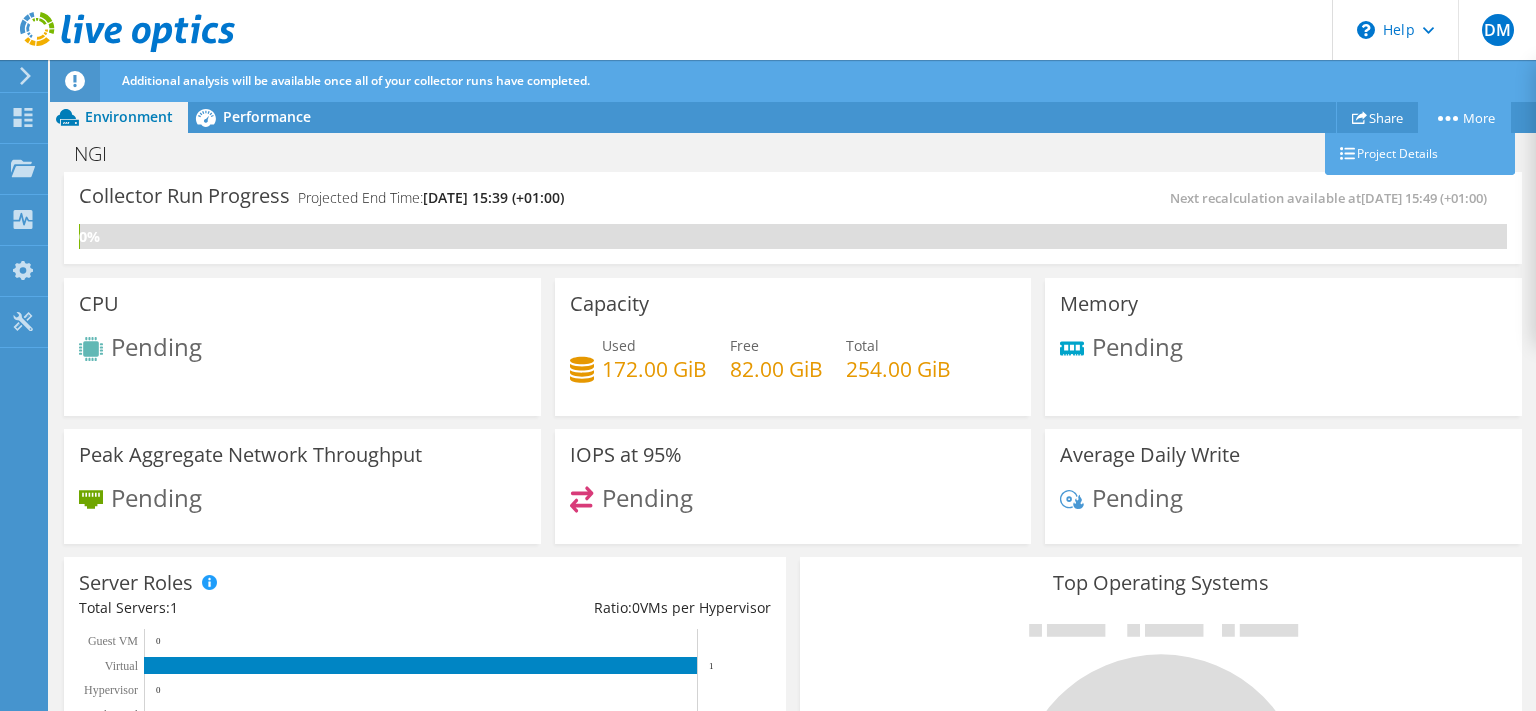 click on "More" at bounding box center (1464, 117) 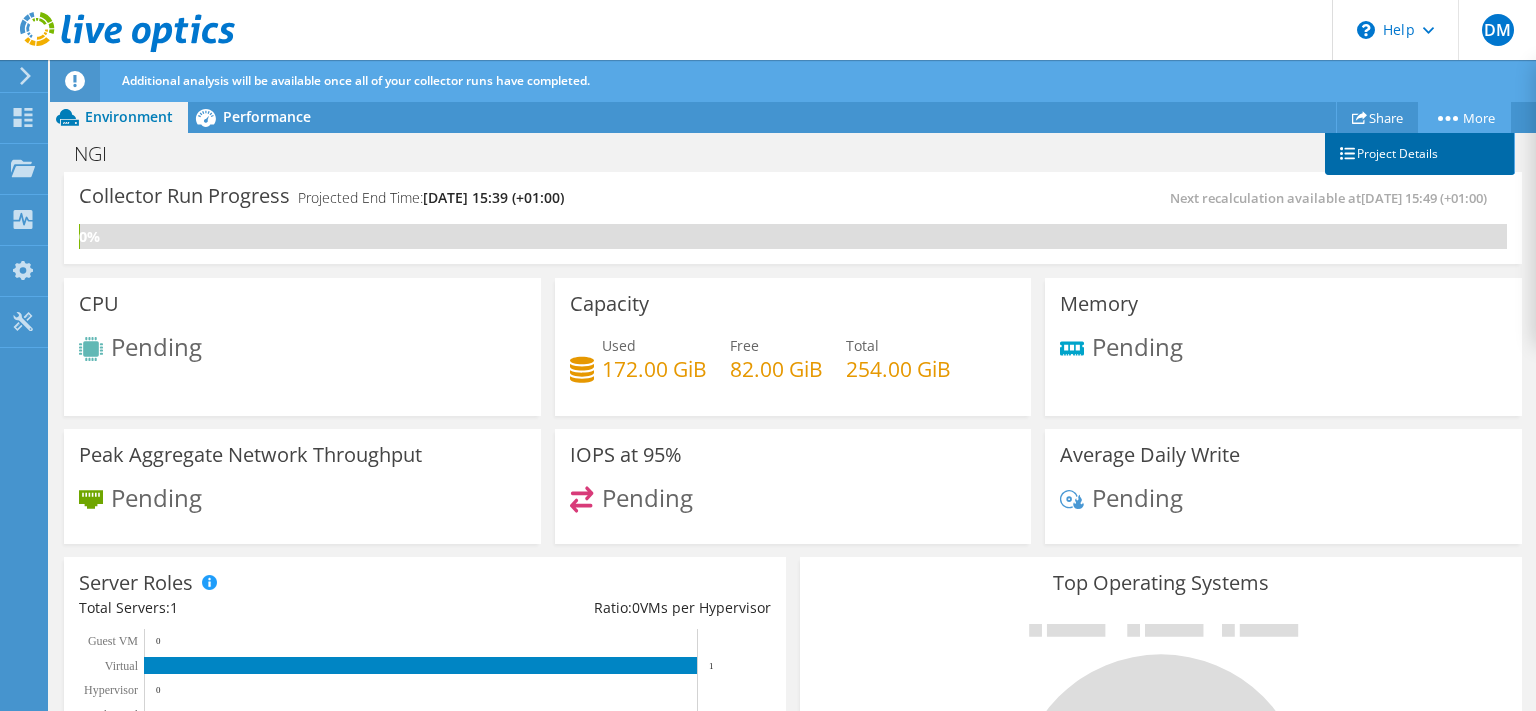 click on "Project Details" at bounding box center (1420, 154) 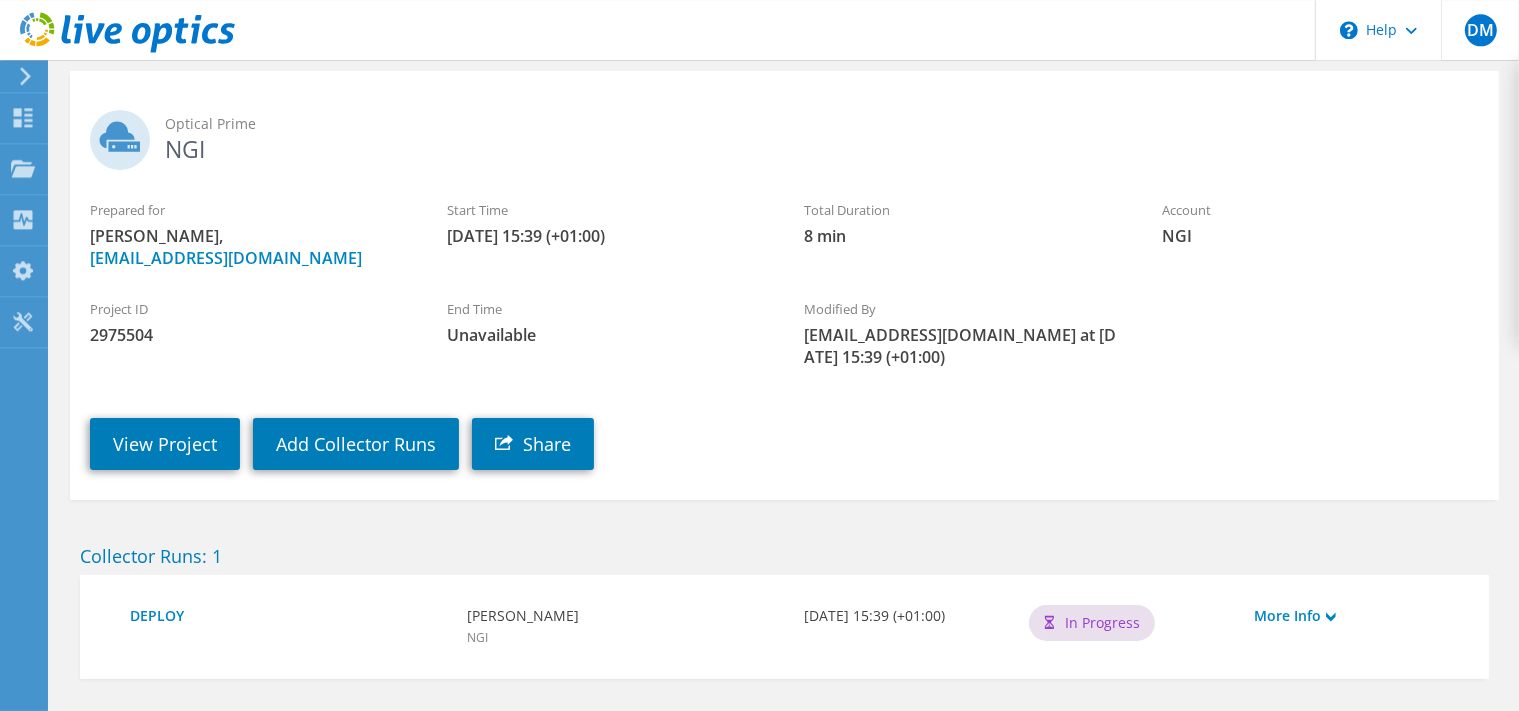 scroll, scrollTop: 172, scrollLeft: 0, axis: vertical 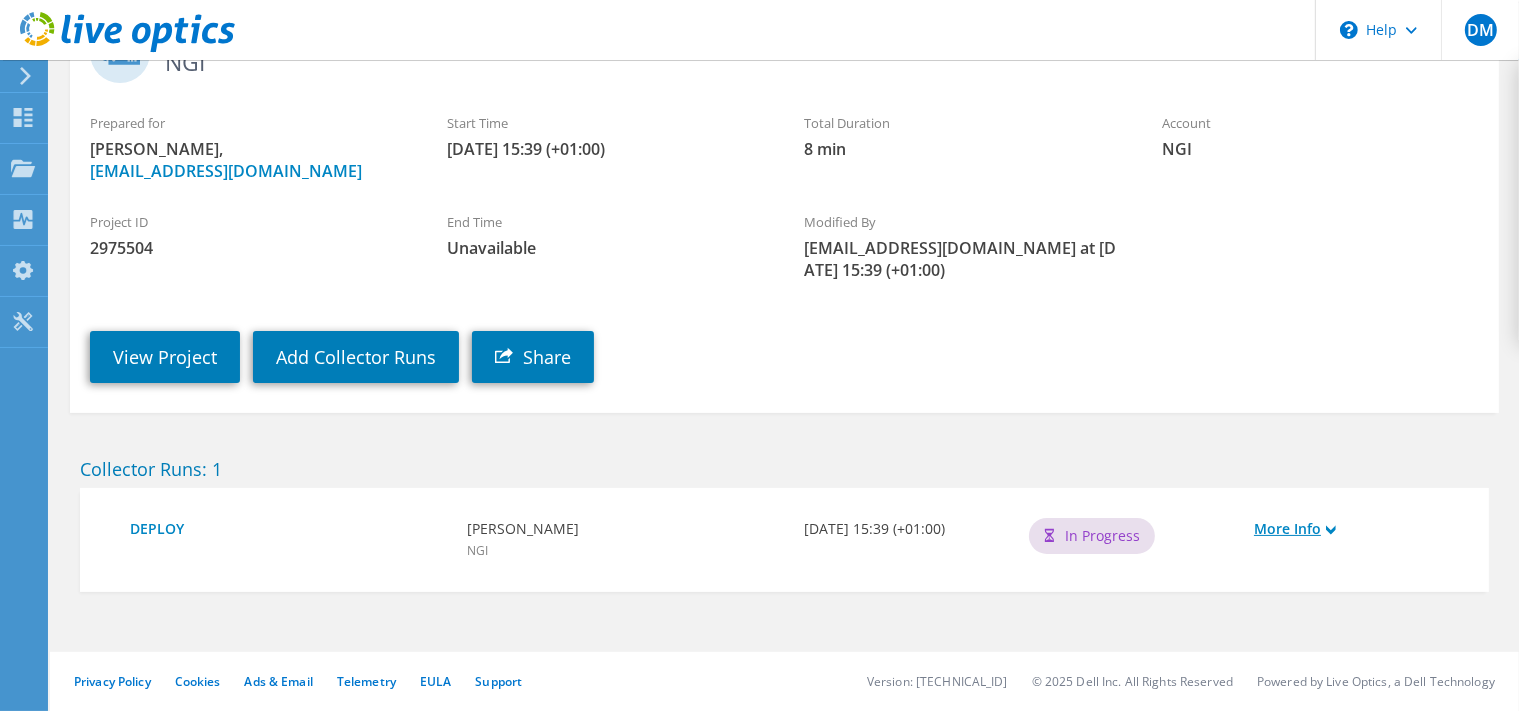 click on "More Info" at bounding box center [1356, 529] 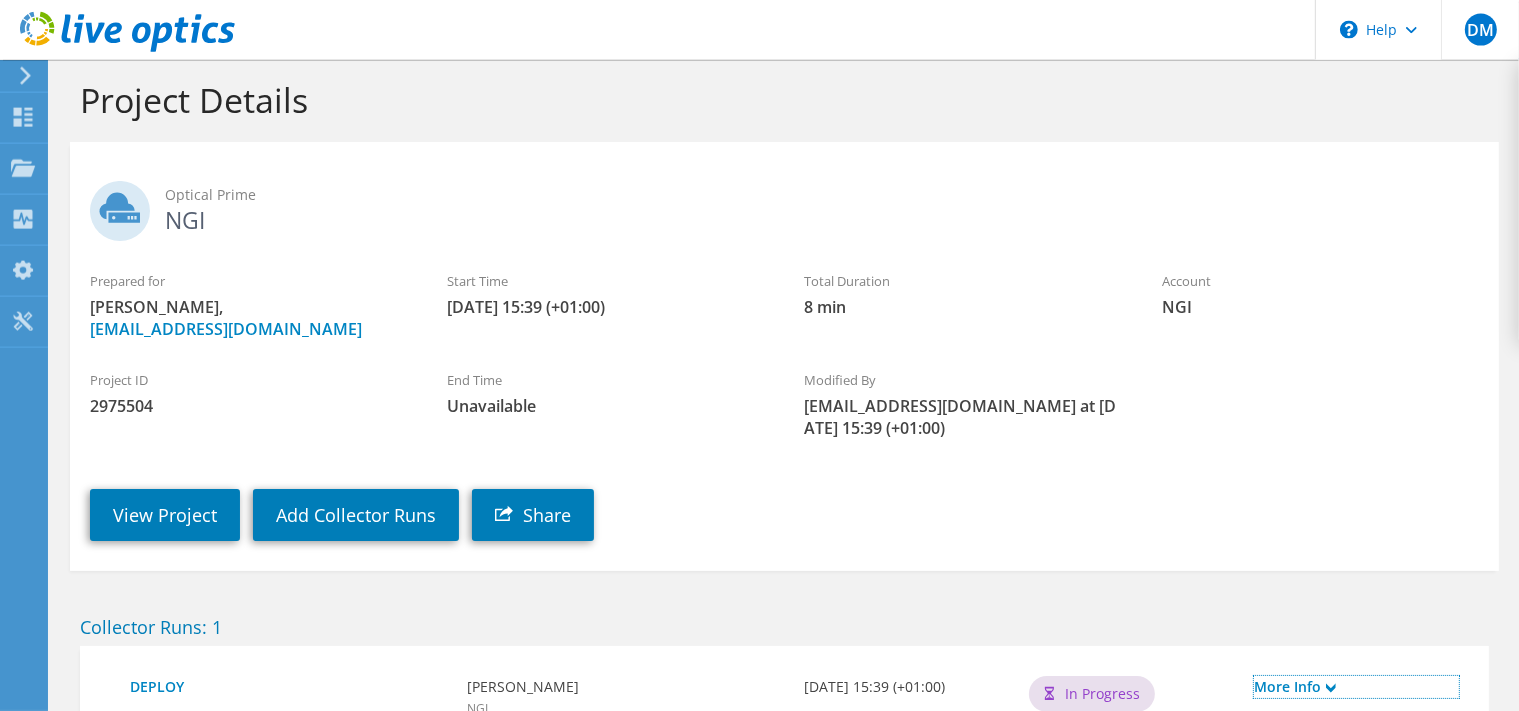 scroll, scrollTop: 0, scrollLeft: 0, axis: both 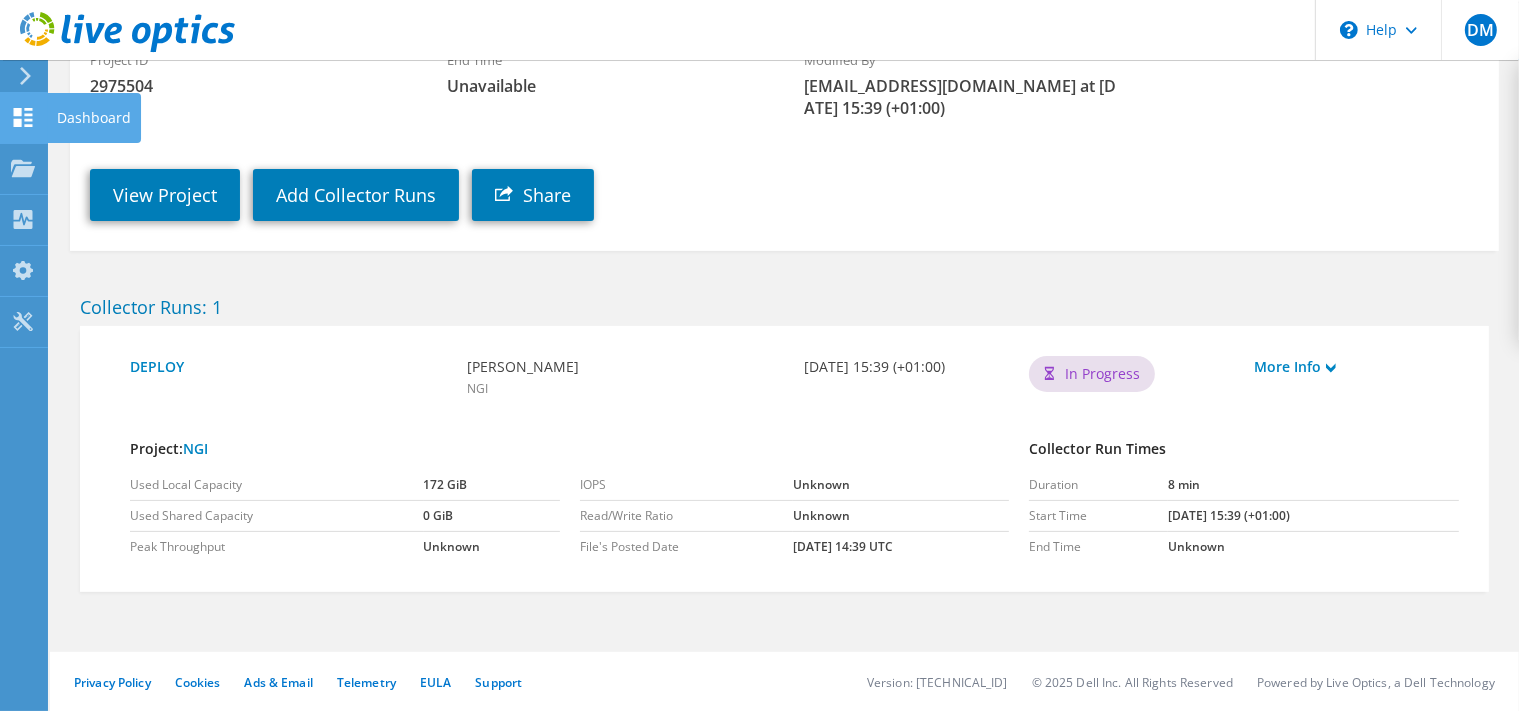 click on "Dashboard" at bounding box center (-66, 118) 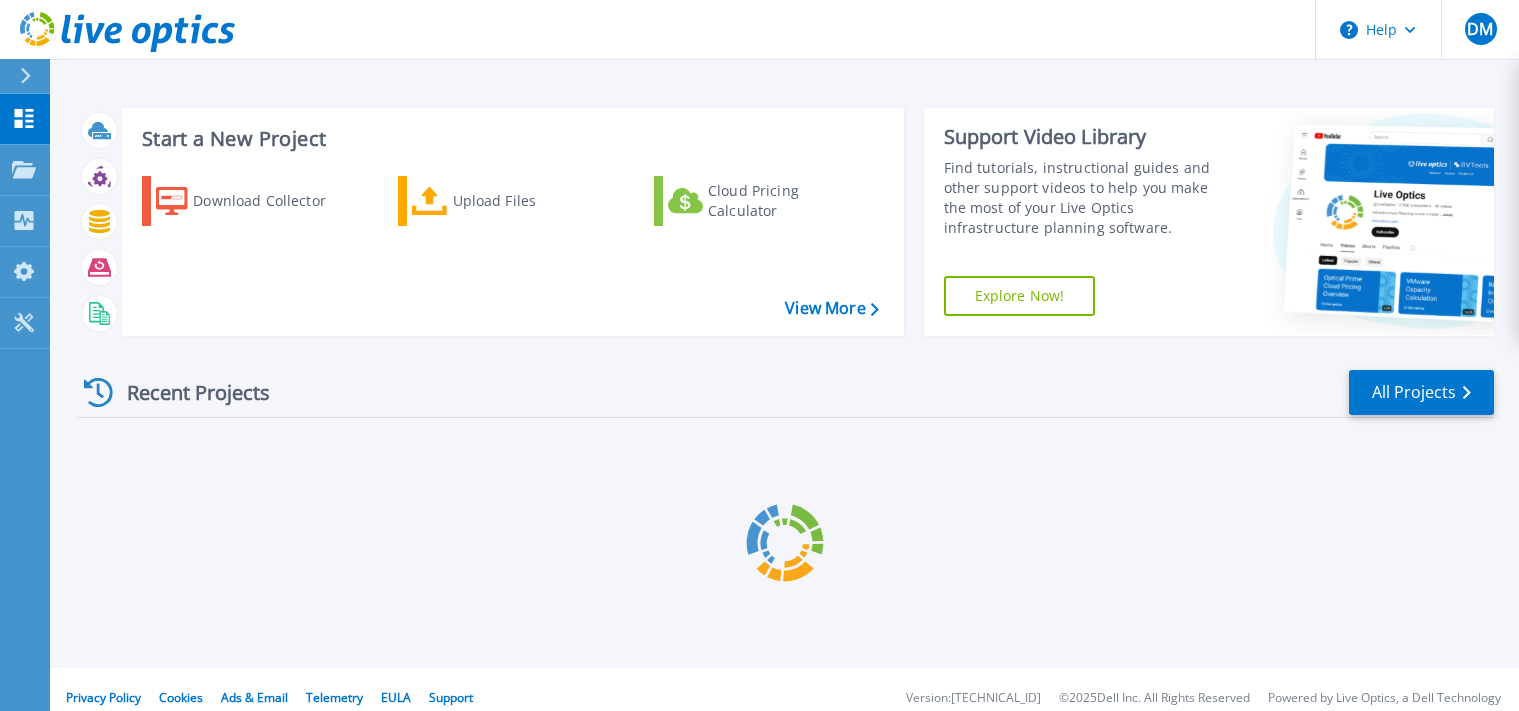 scroll, scrollTop: 0, scrollLeft: 0, axis: both 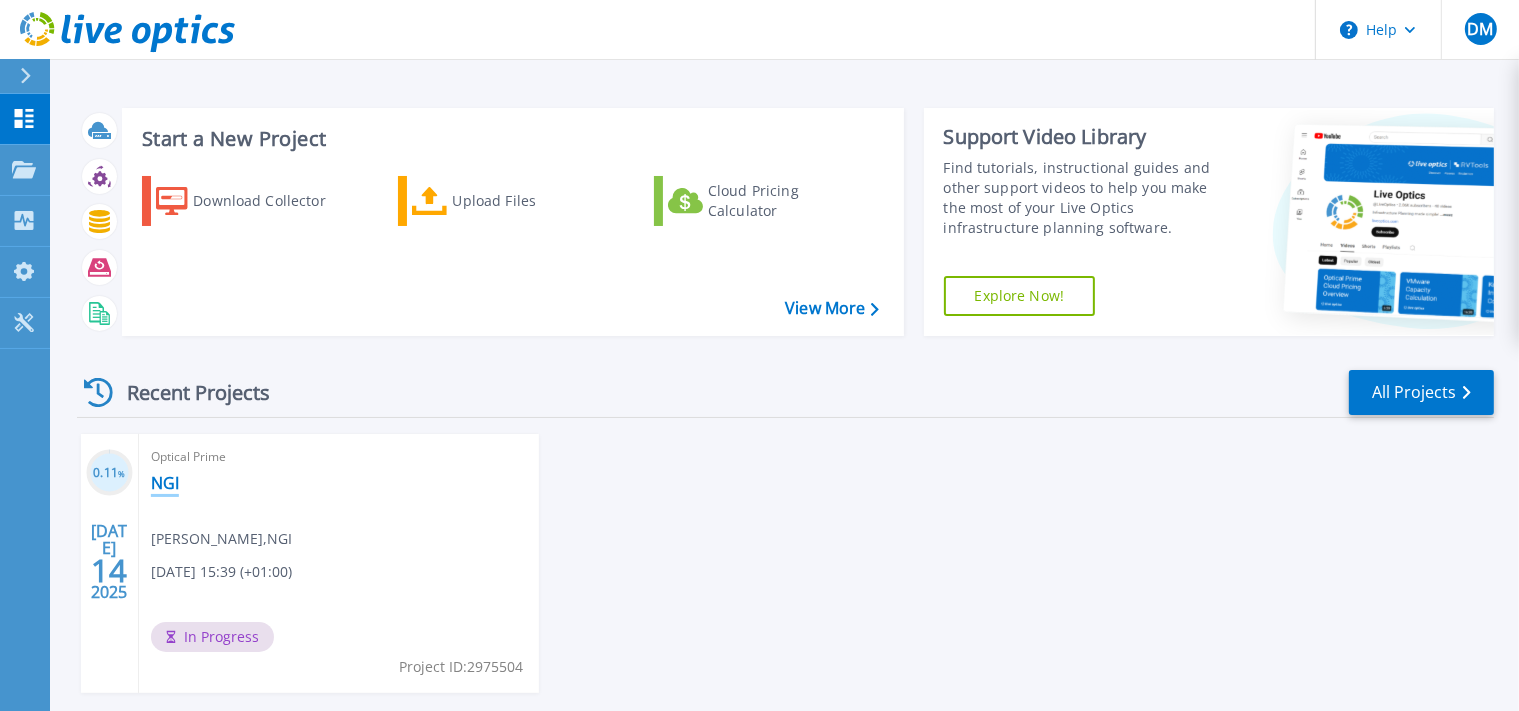 click on "NGI" at bounding box center (165, 483) 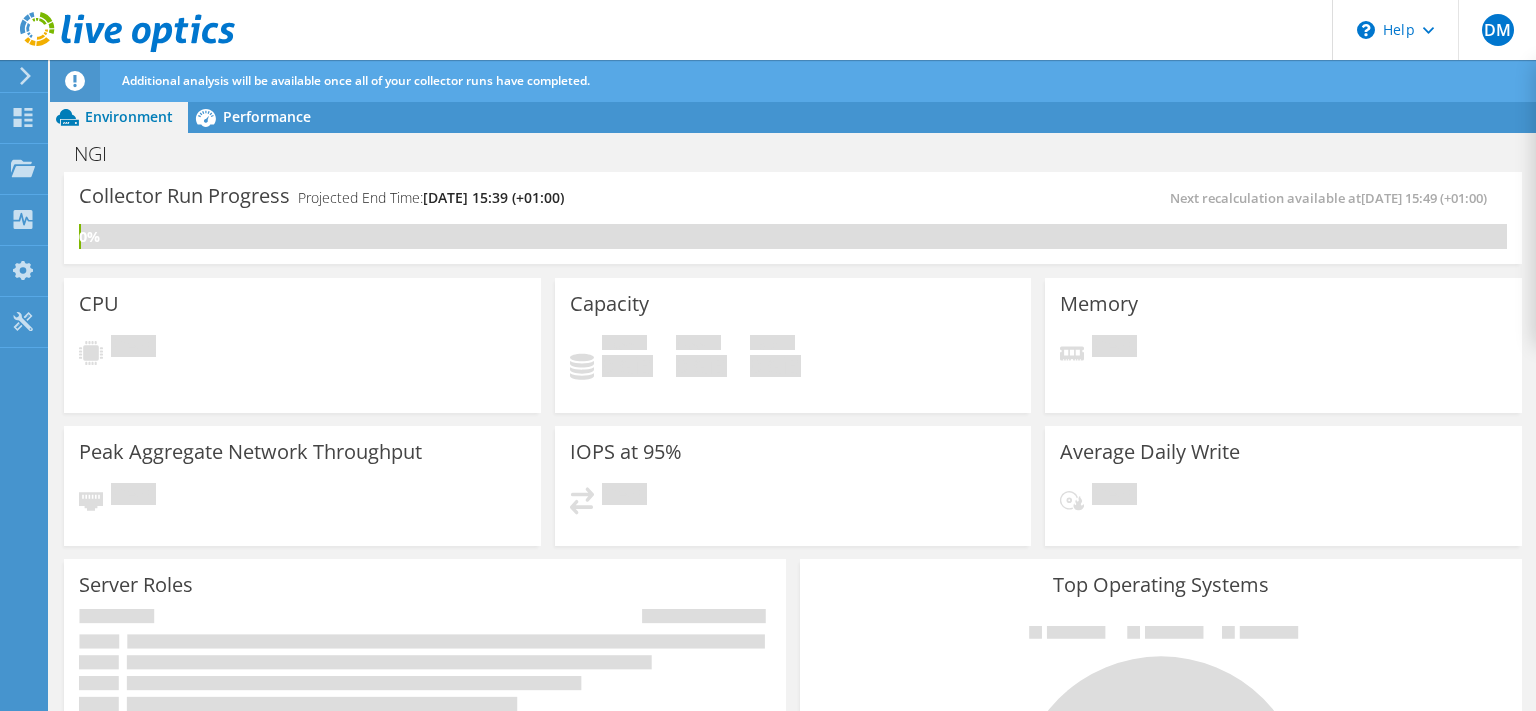 scroll, scrollTop: 0, scrollLeft: 0, axis: both 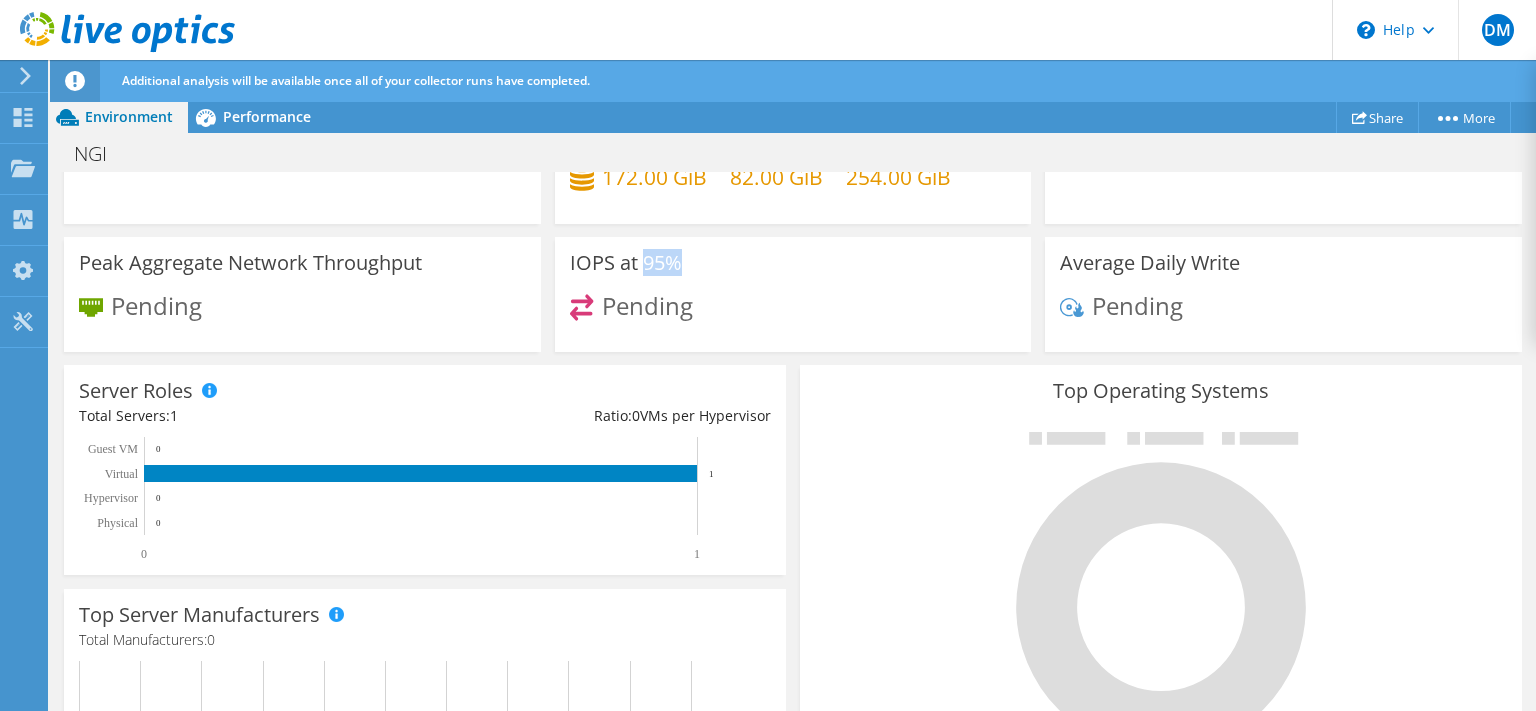 drag, startPoint x: 638, startPoint y: 262, endPoint x: 676, endPoint y: 262, distance: 38 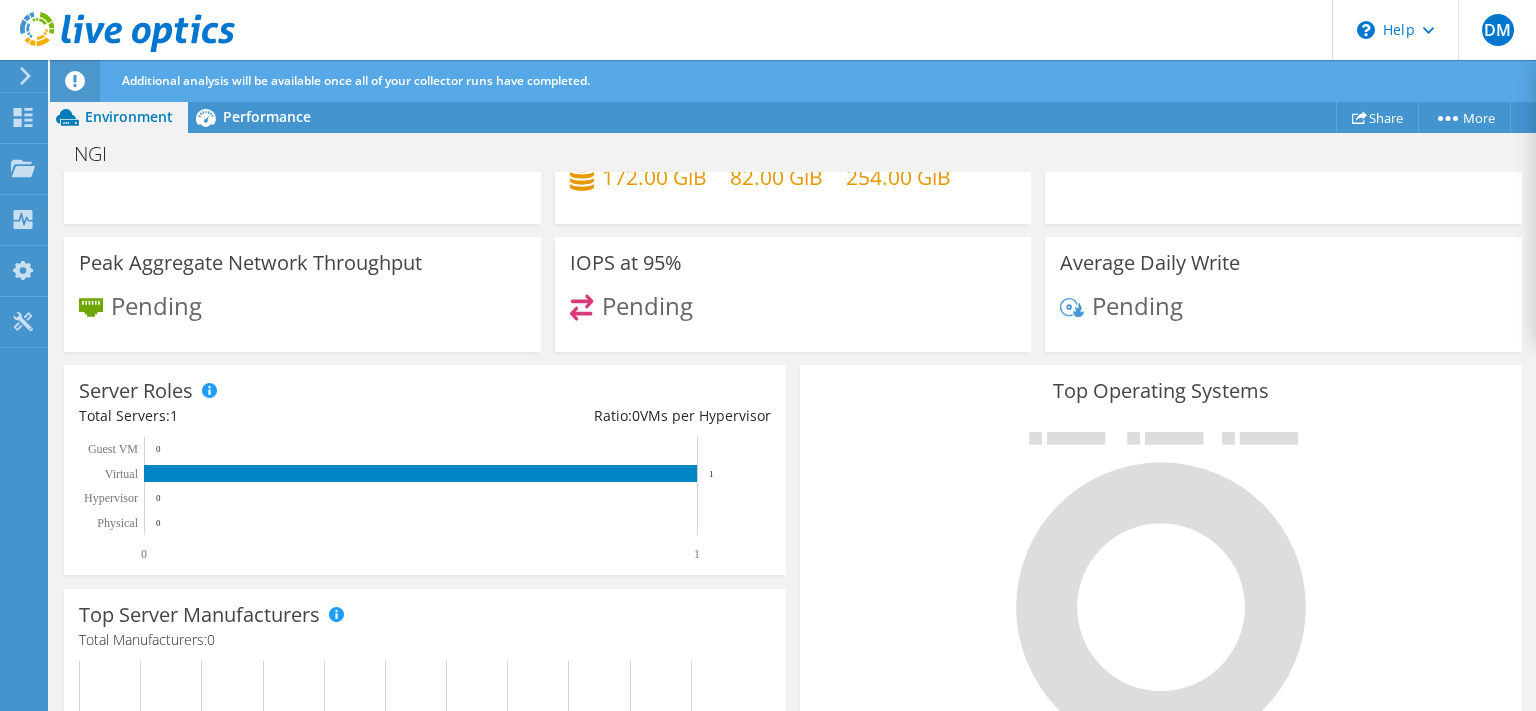 click on "IOPS at 95%
Pending" at bounding box center (793, 295) 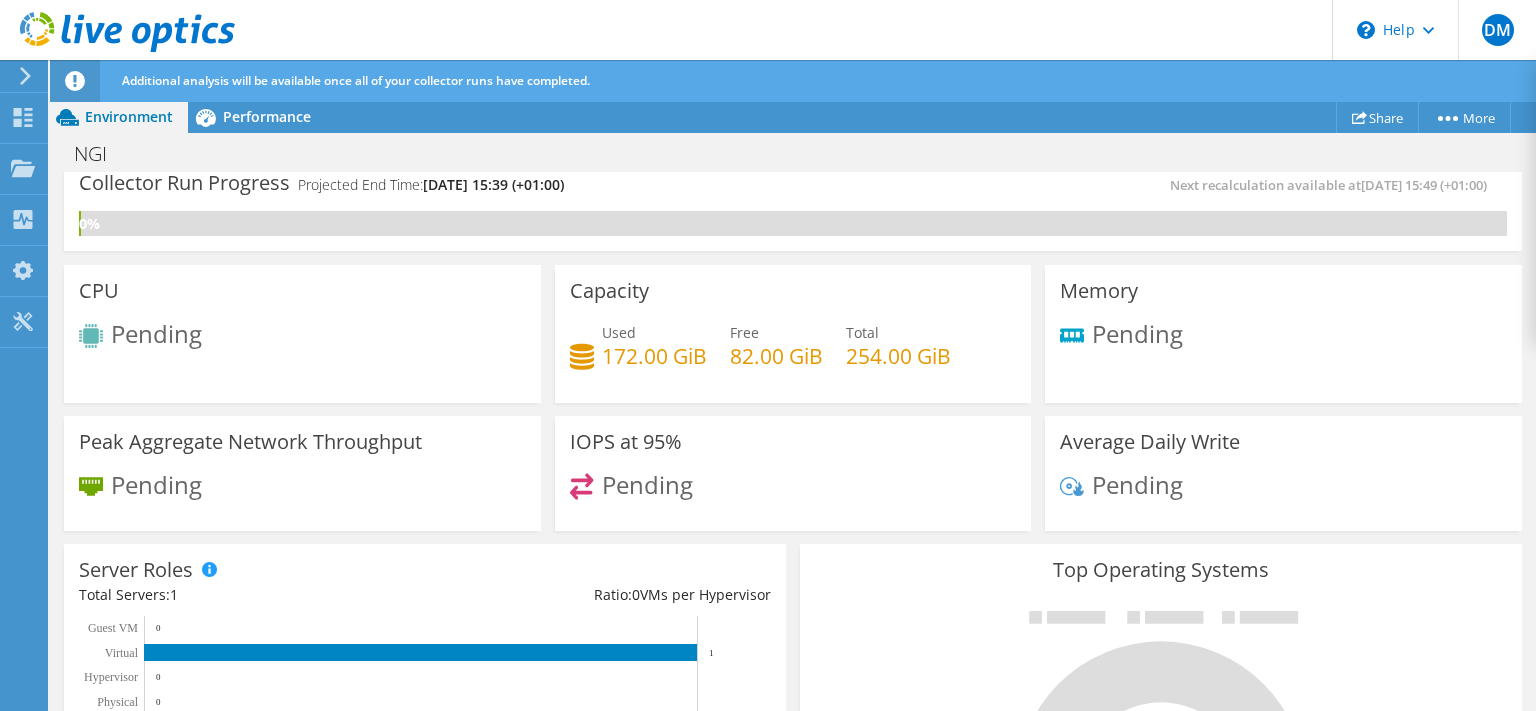 scroll, scrollTop: 0, scrollLeft: 0, axis: both 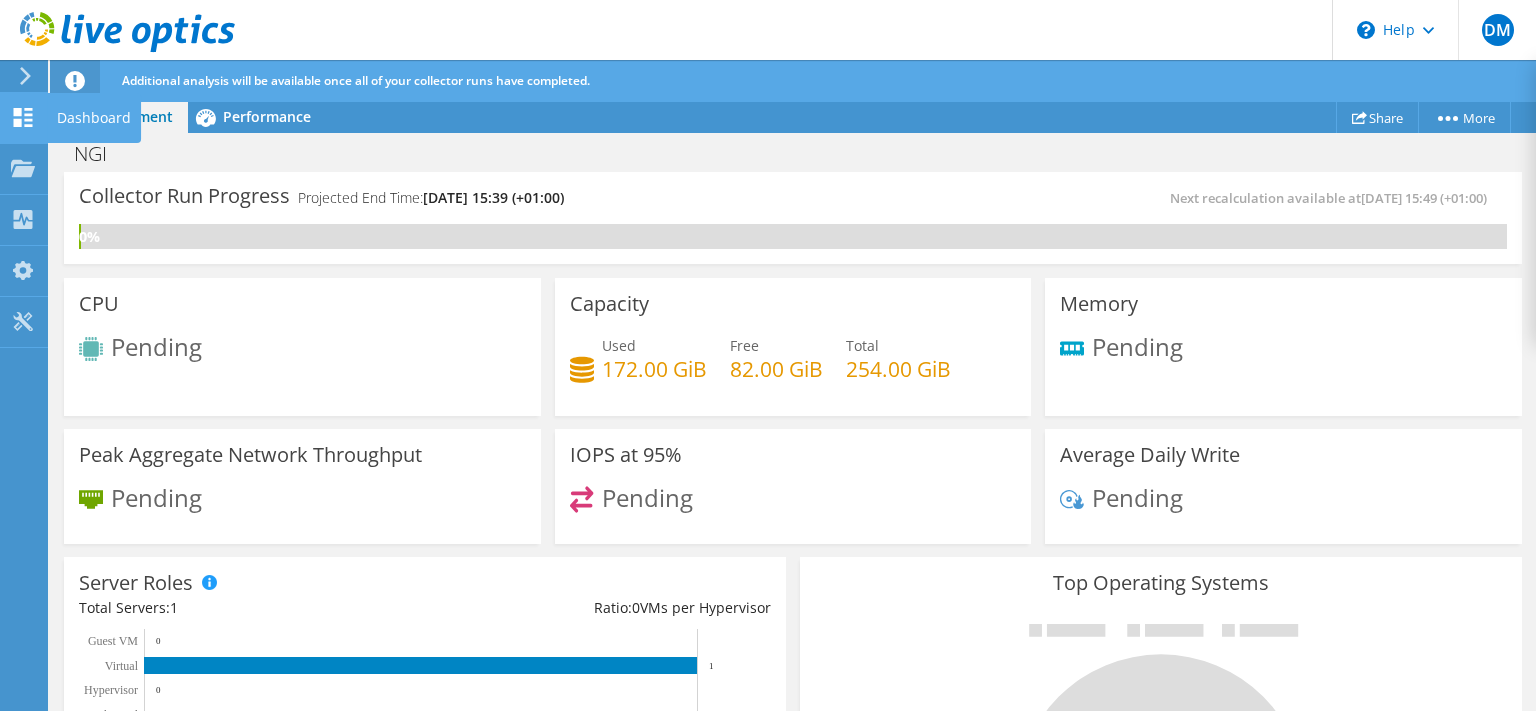 click 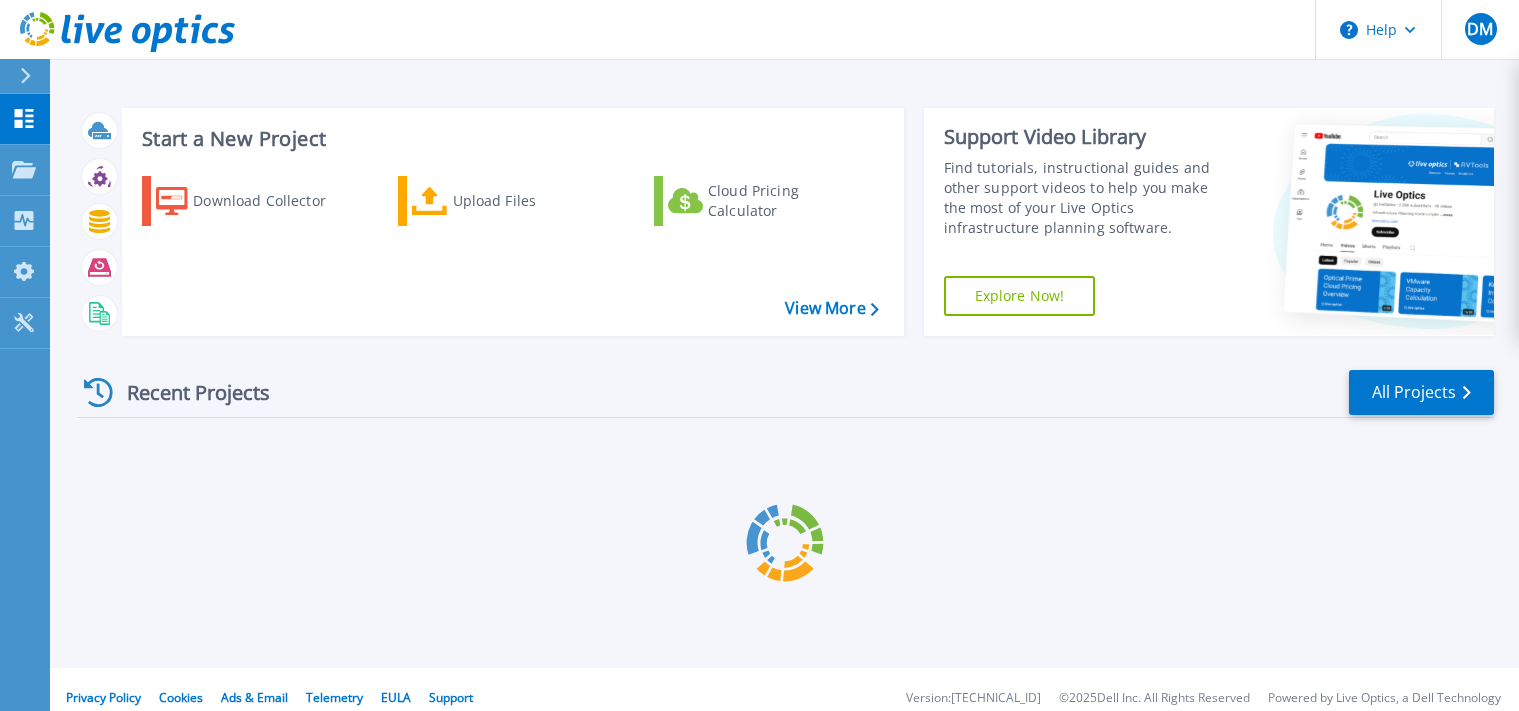 scroll, scrollTop: 0, scrollLeft: 0, axis: both 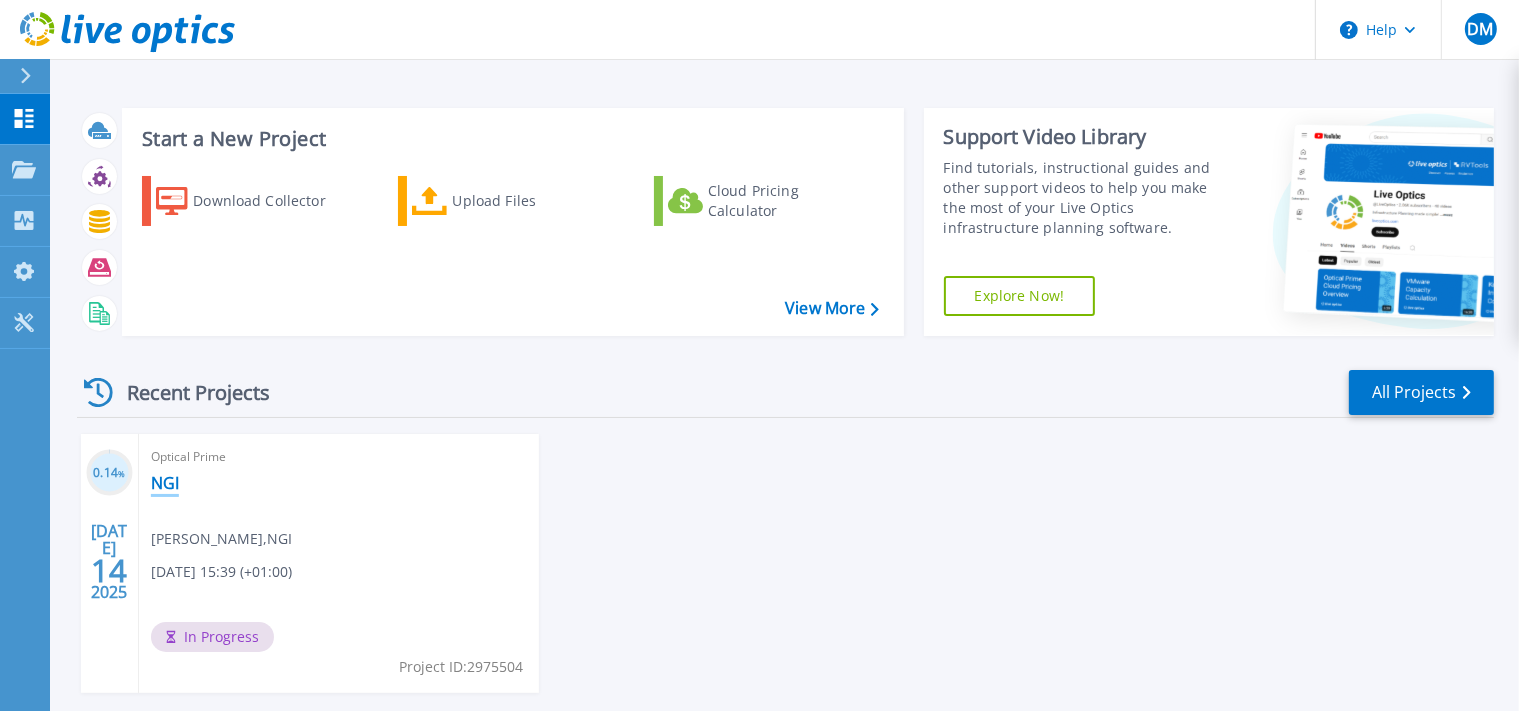 click on "NGI" at bounding box center [165, 483] 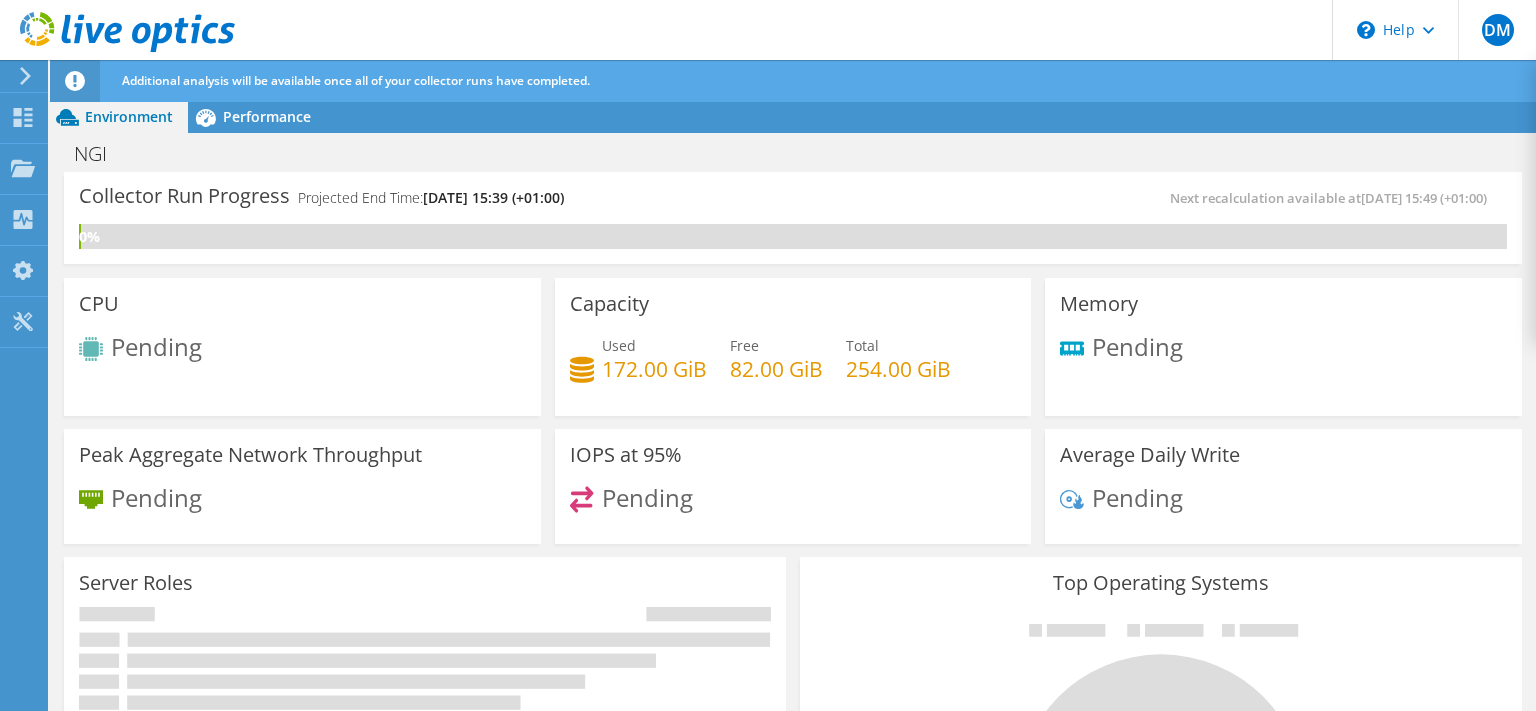 scroll, scrollTop: 0, scrollLeft: 0, axis: both 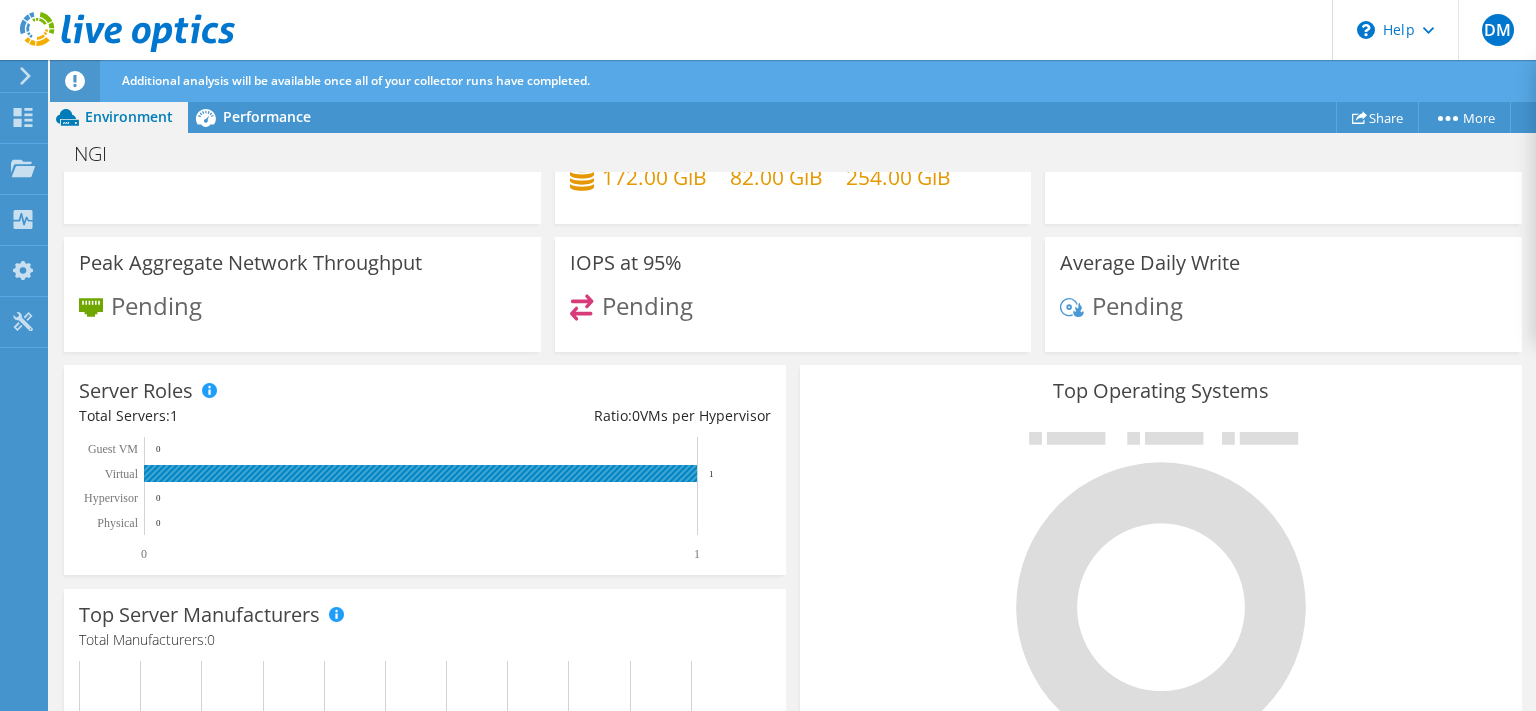 click 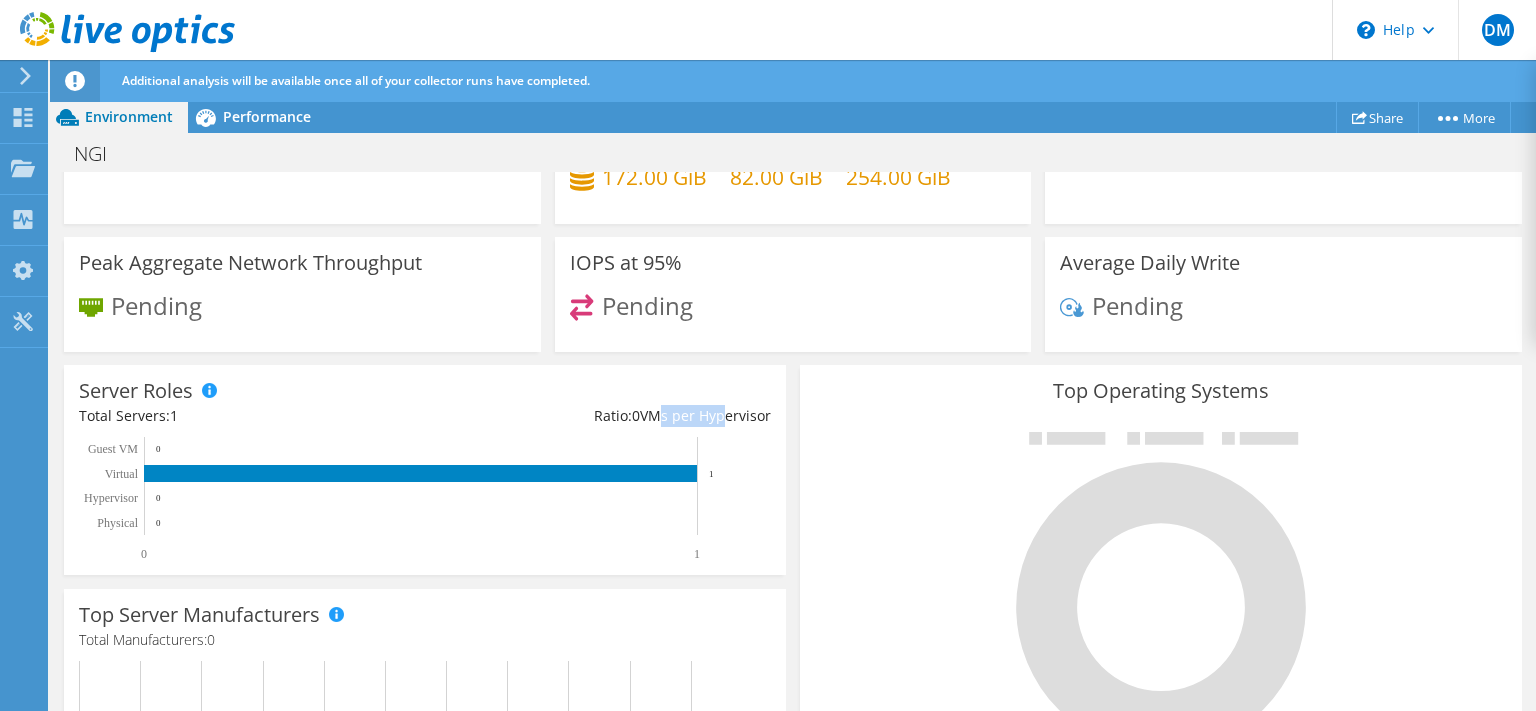 drag, startPoint x: 639, startPoint y: 413, endPoint x: 707, endPoint y: 412, distance: 68.007355 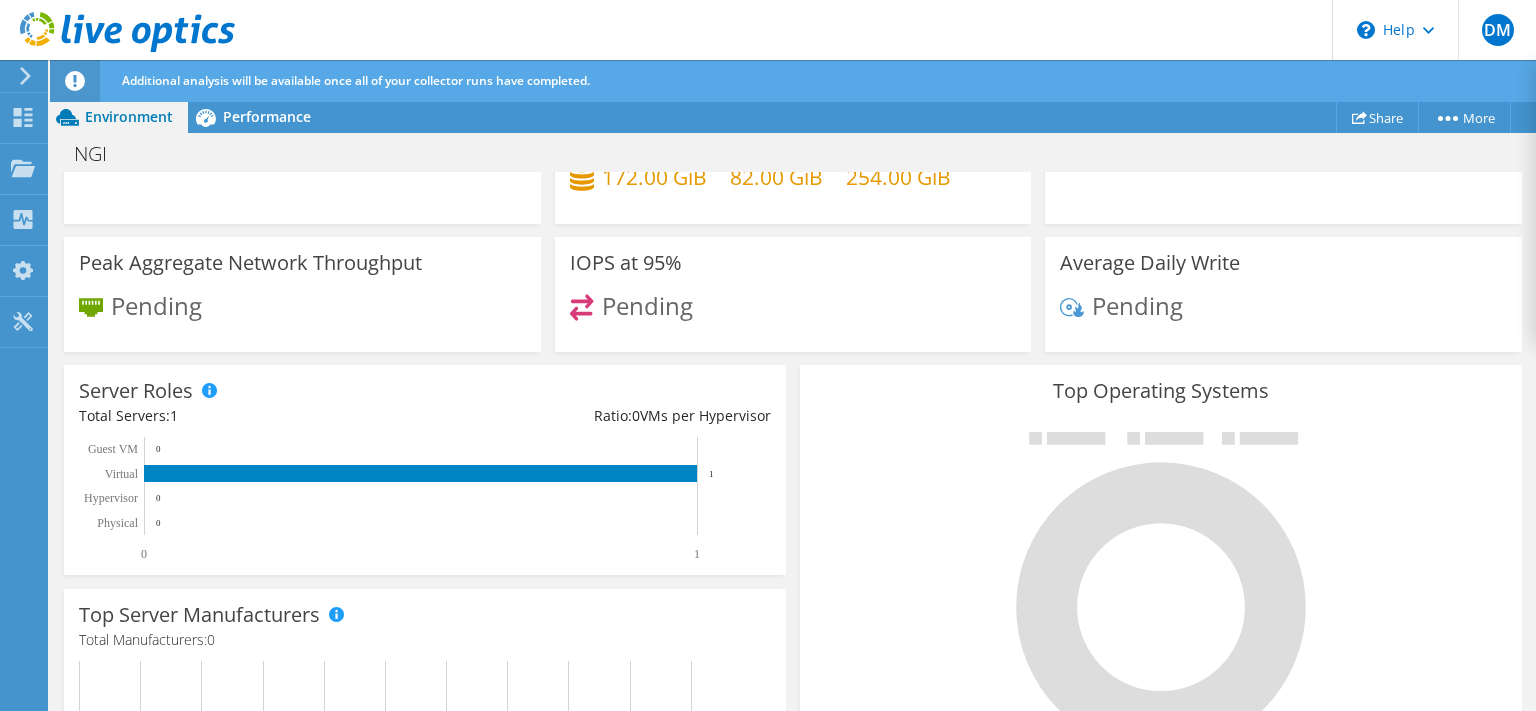 click on "Ratio:  0  VMs per Hypervisor" at bounding box center (598, 416) 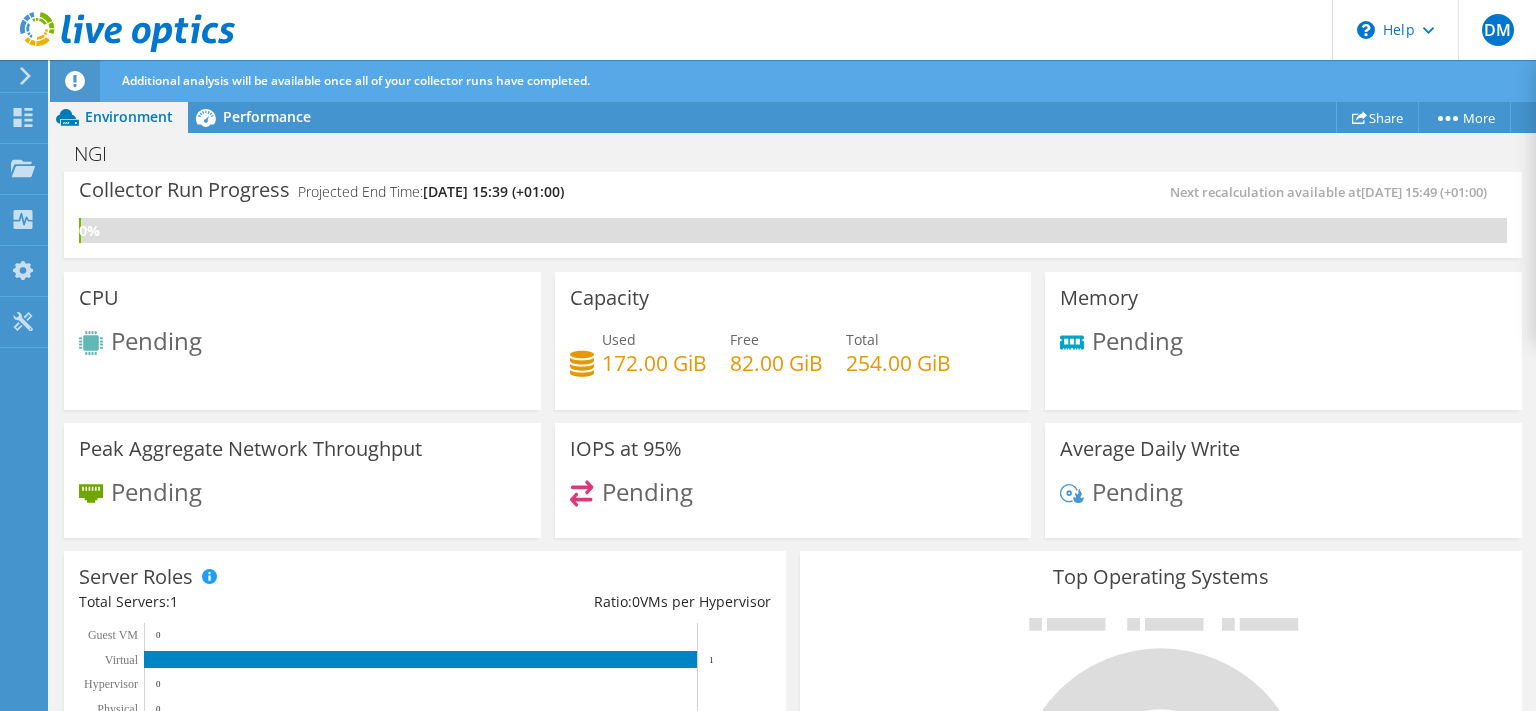 scroll, scrollTop: 0, scrollLeft: 0, axis: both 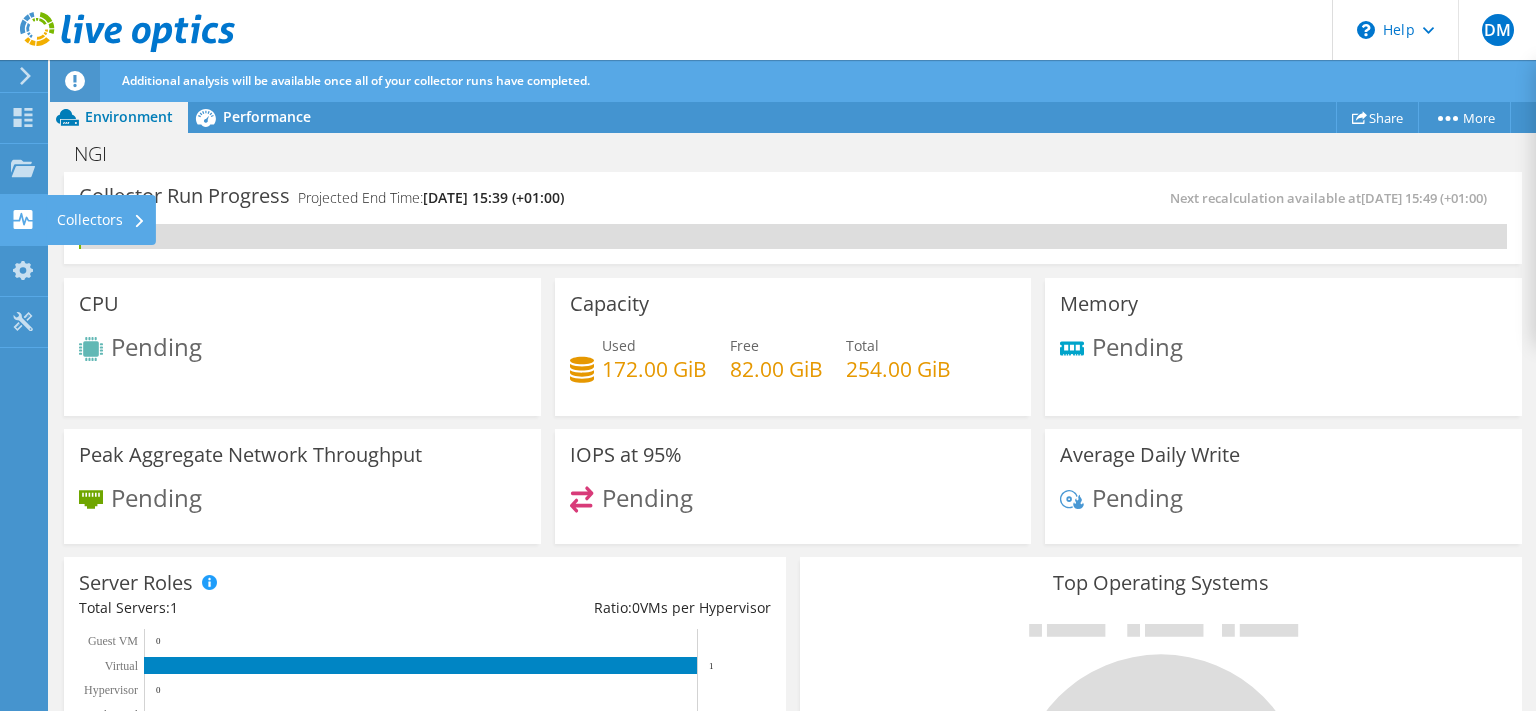 click on "Collectors" at bounding box center (-66, 220) 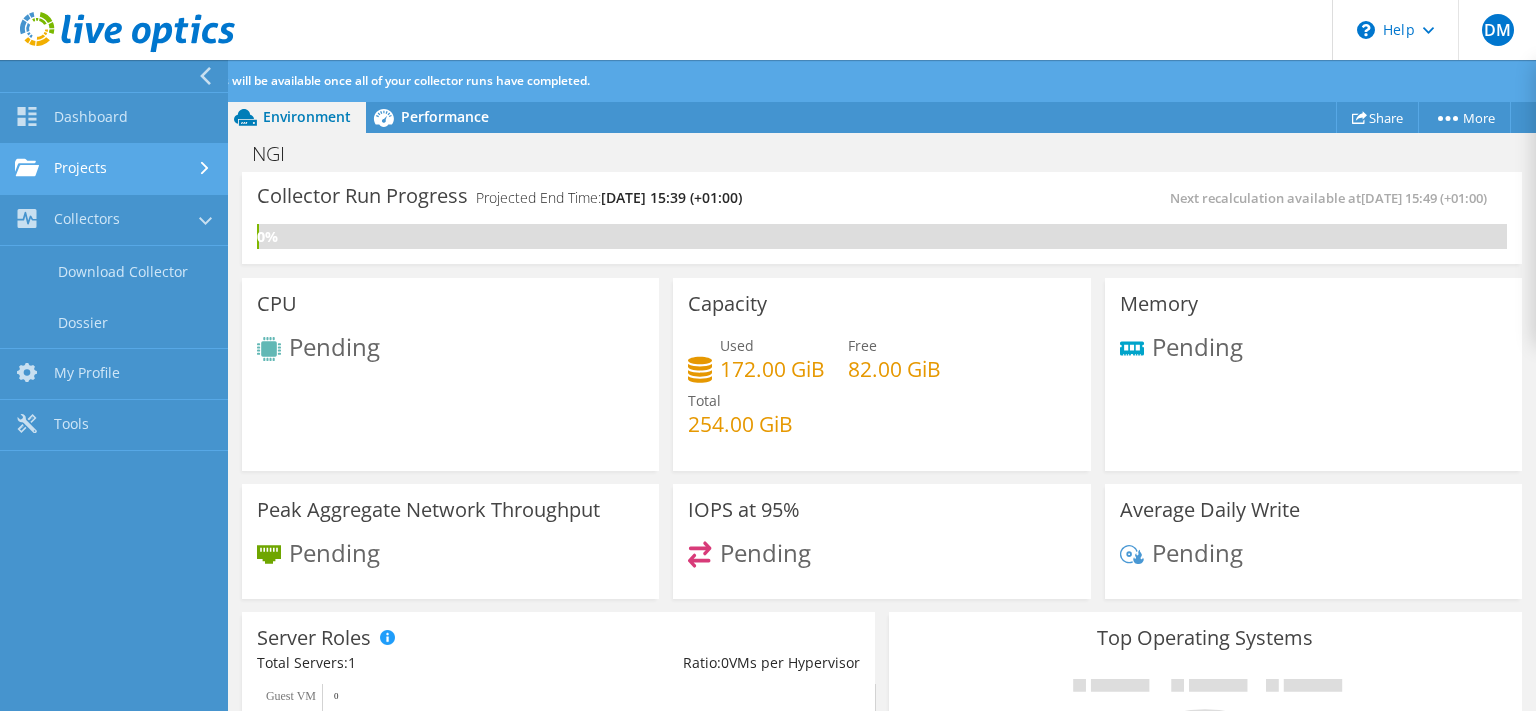click on "Projects" at bounding box center (114, 169) 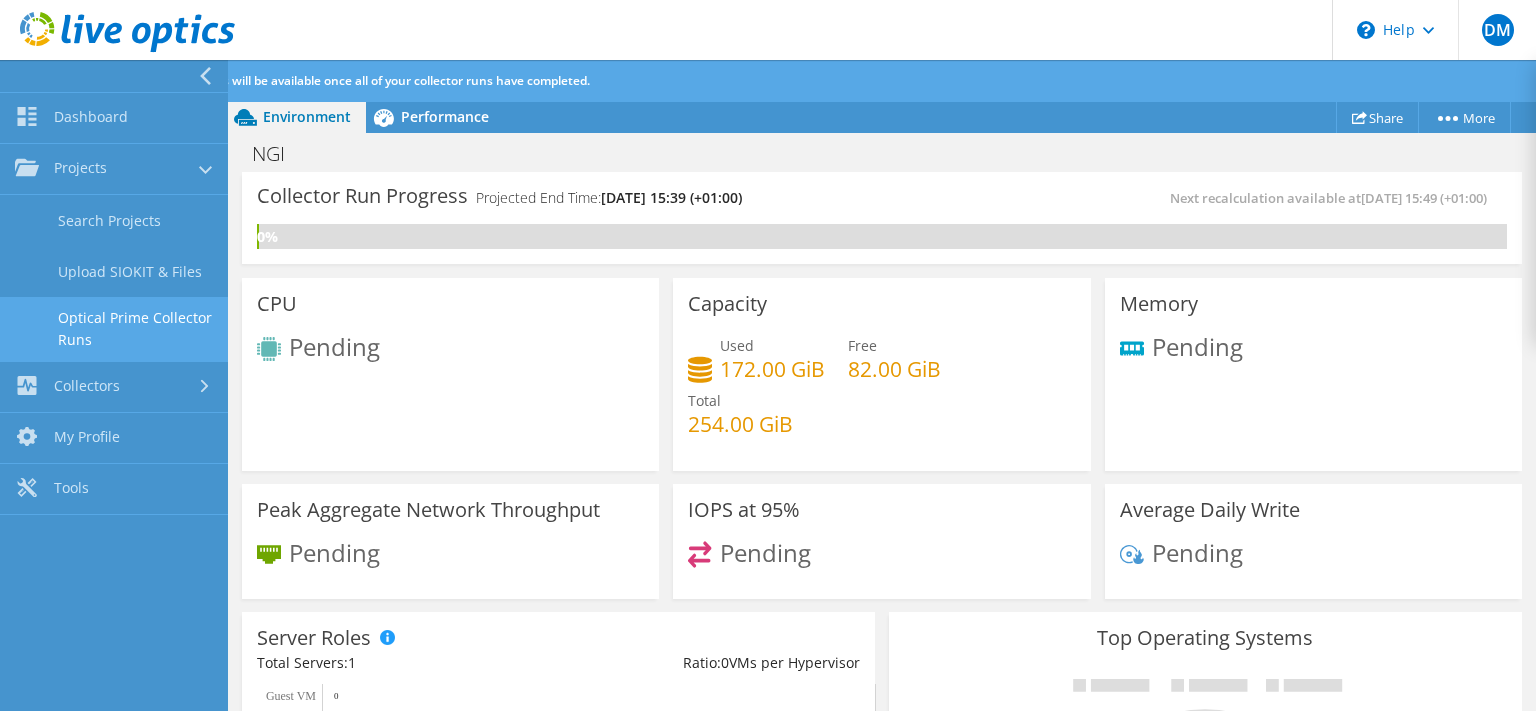 click on "Optical Prime Collector Runs" at bounding box center (114, 329) 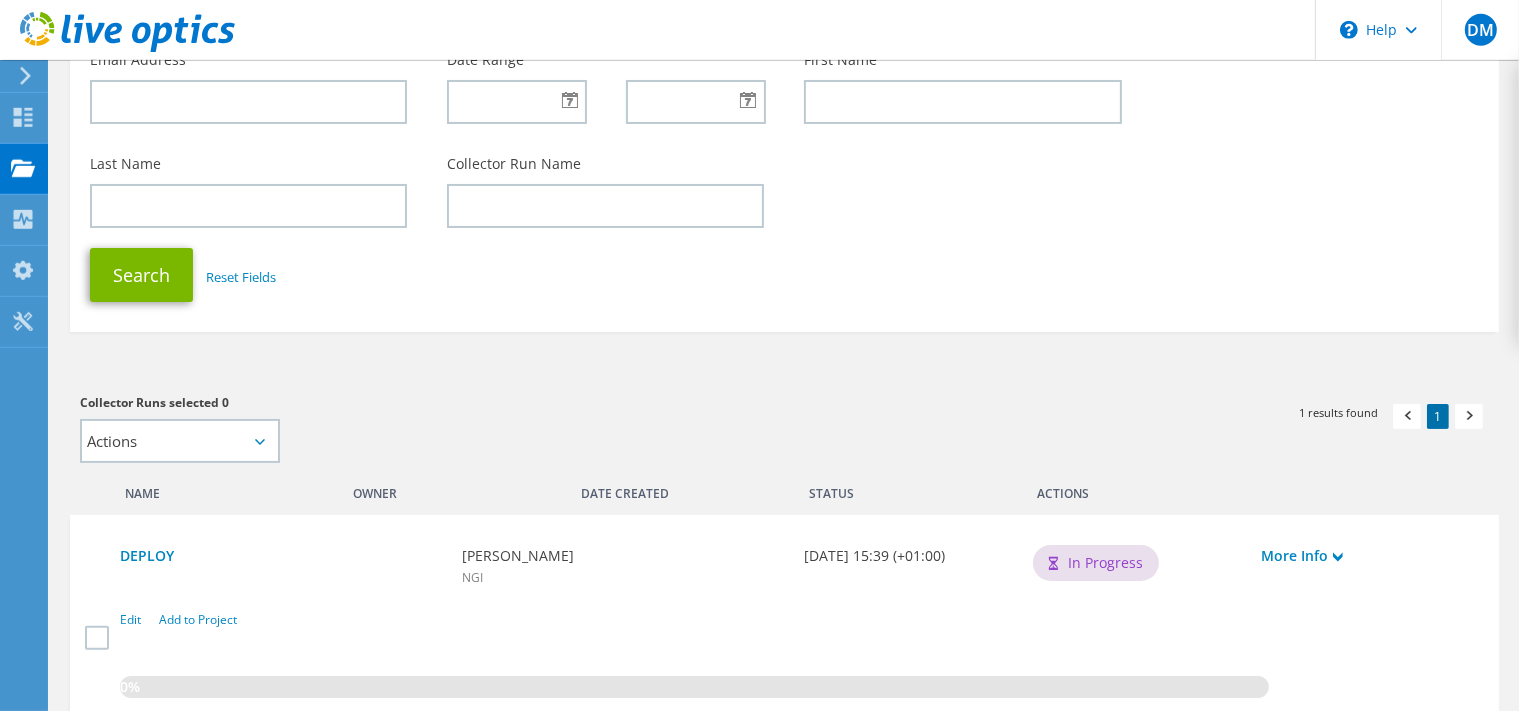 scroll, scrollTop: 385, scrollLeft: 0, axis: vertical 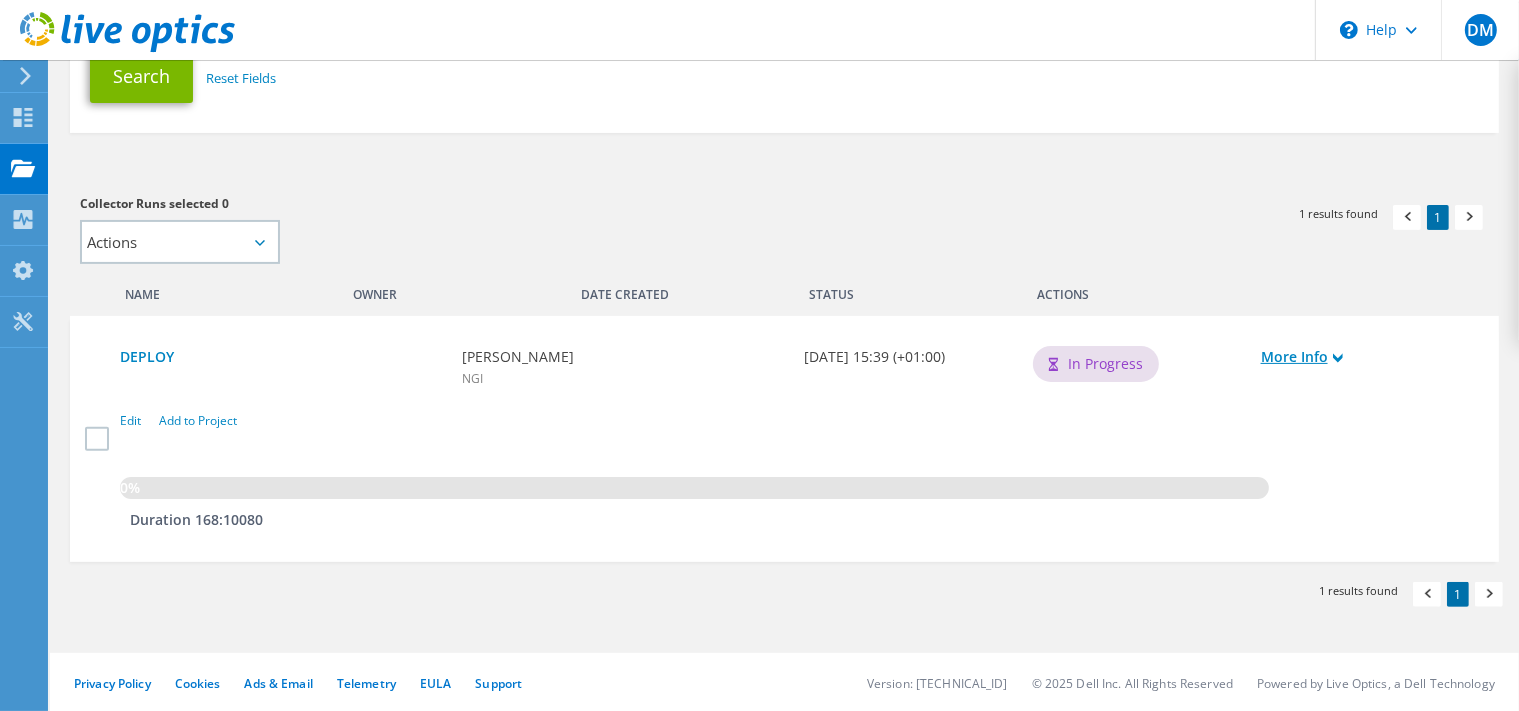click on "More Info" at bounding box center (1365, 357) 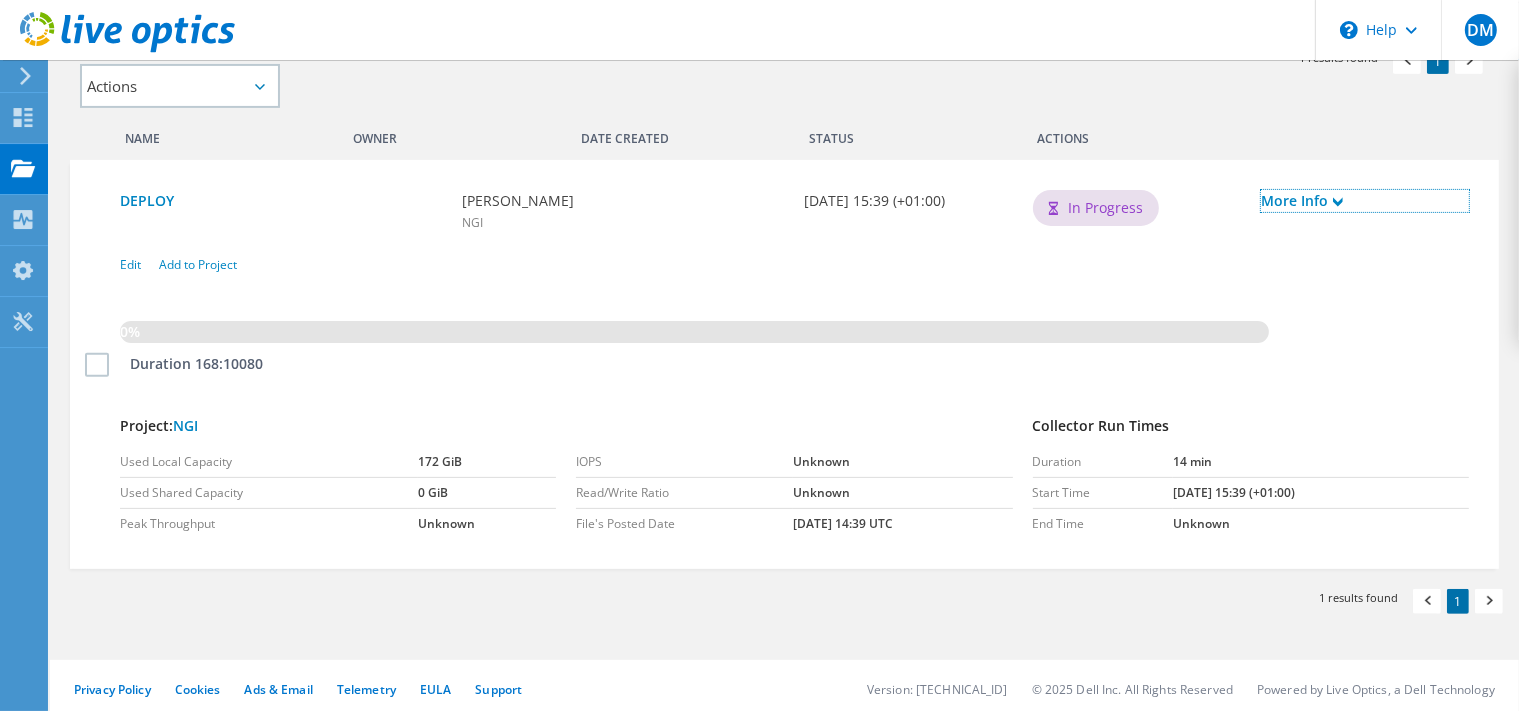 scroll, scrollTop: 548, scrollLeft: 0, axis: vertical 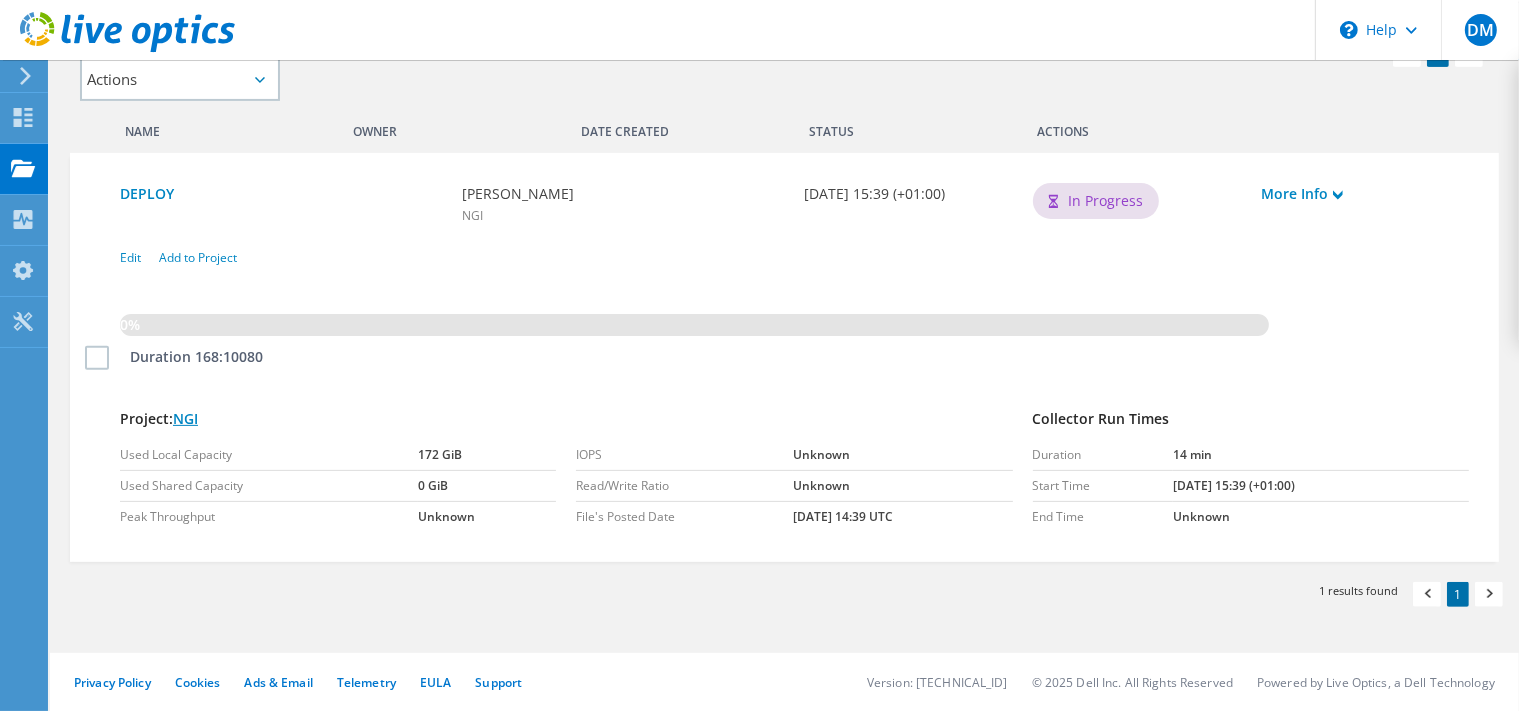 click on "NGI" at bounding box center (185, 418) 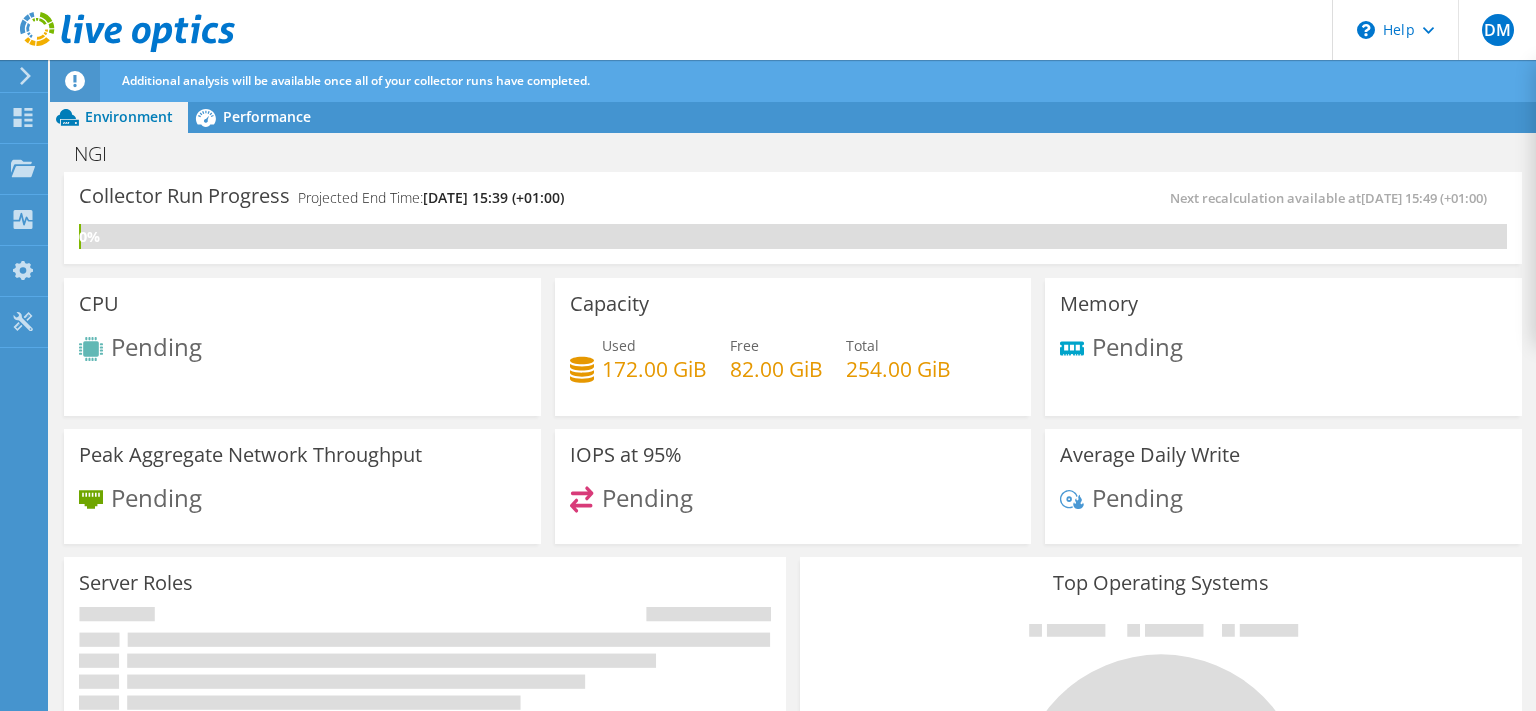 scroll, scrollTop: 0, scrollLeft: 0, axis: both 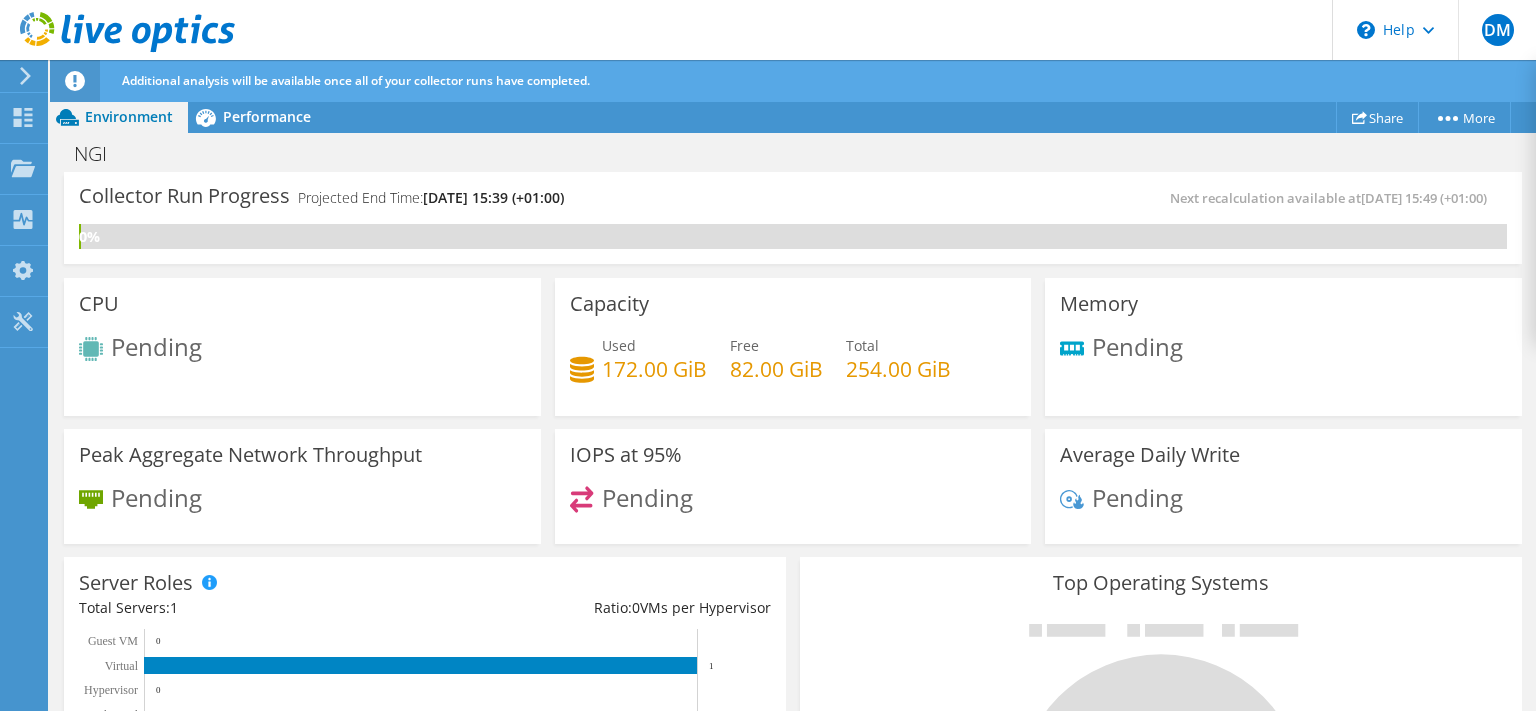 drag, startPoint x: 289, startPoint y: 514, endPoint x: 285, endPoint y: 524, distance: 10.770329 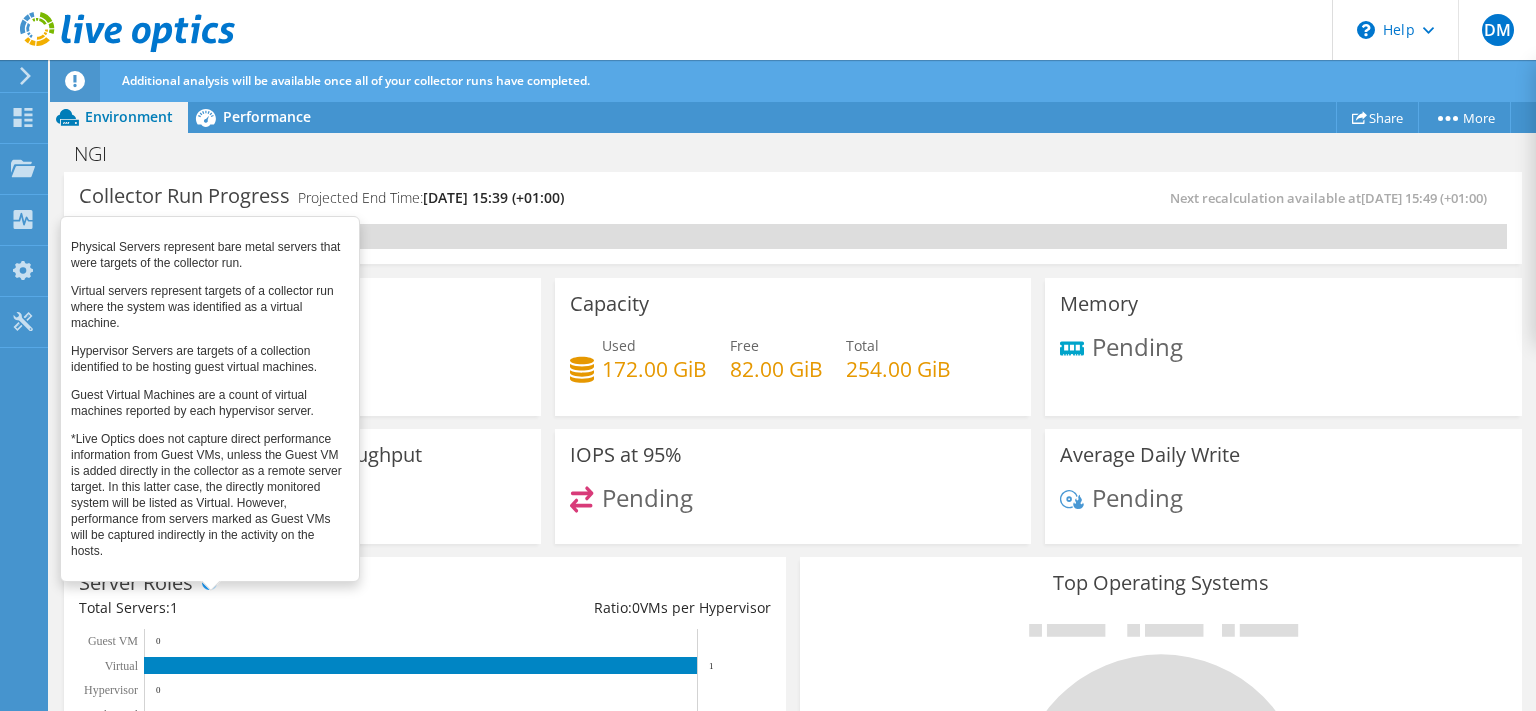click at bounding box center [209, 582] 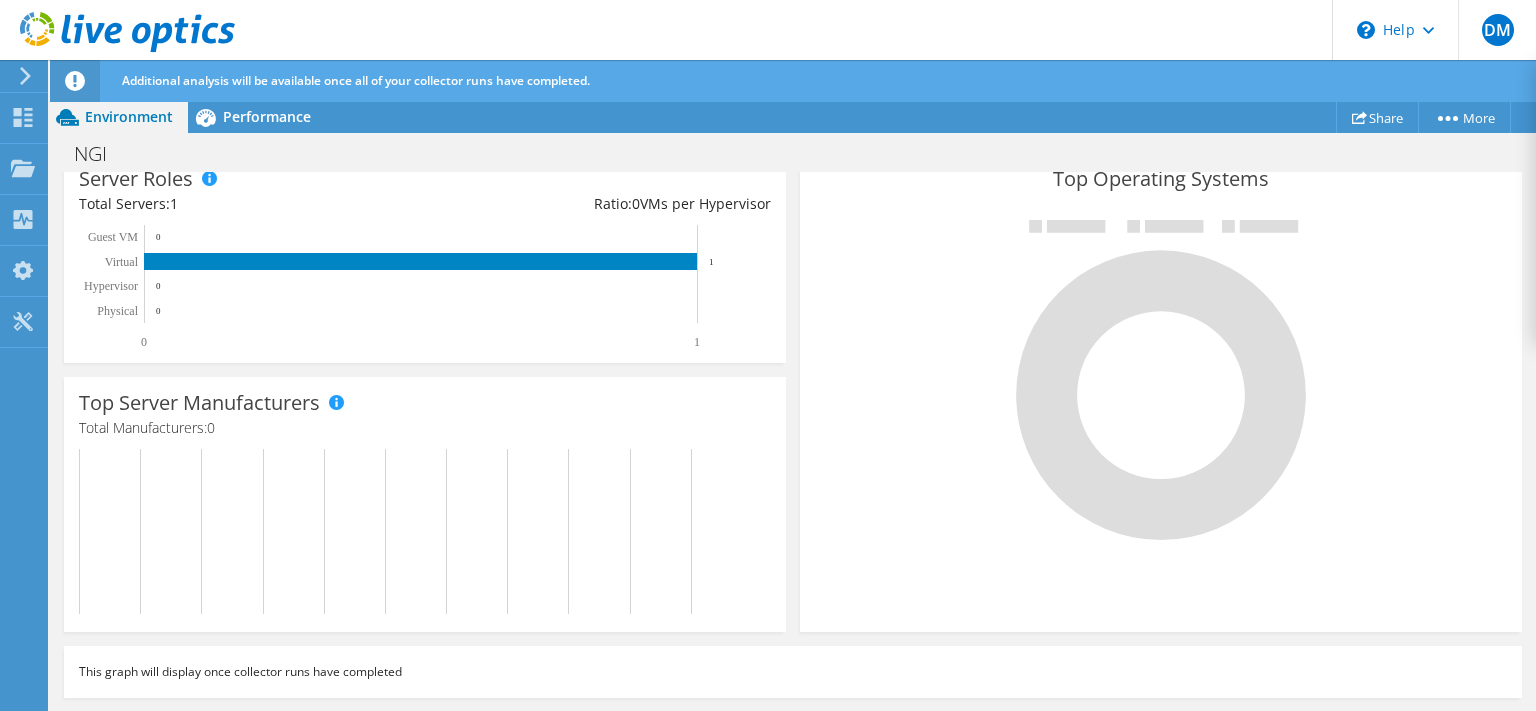 scroll, scrollTop: 0, scrollLeft: 0, axis: both 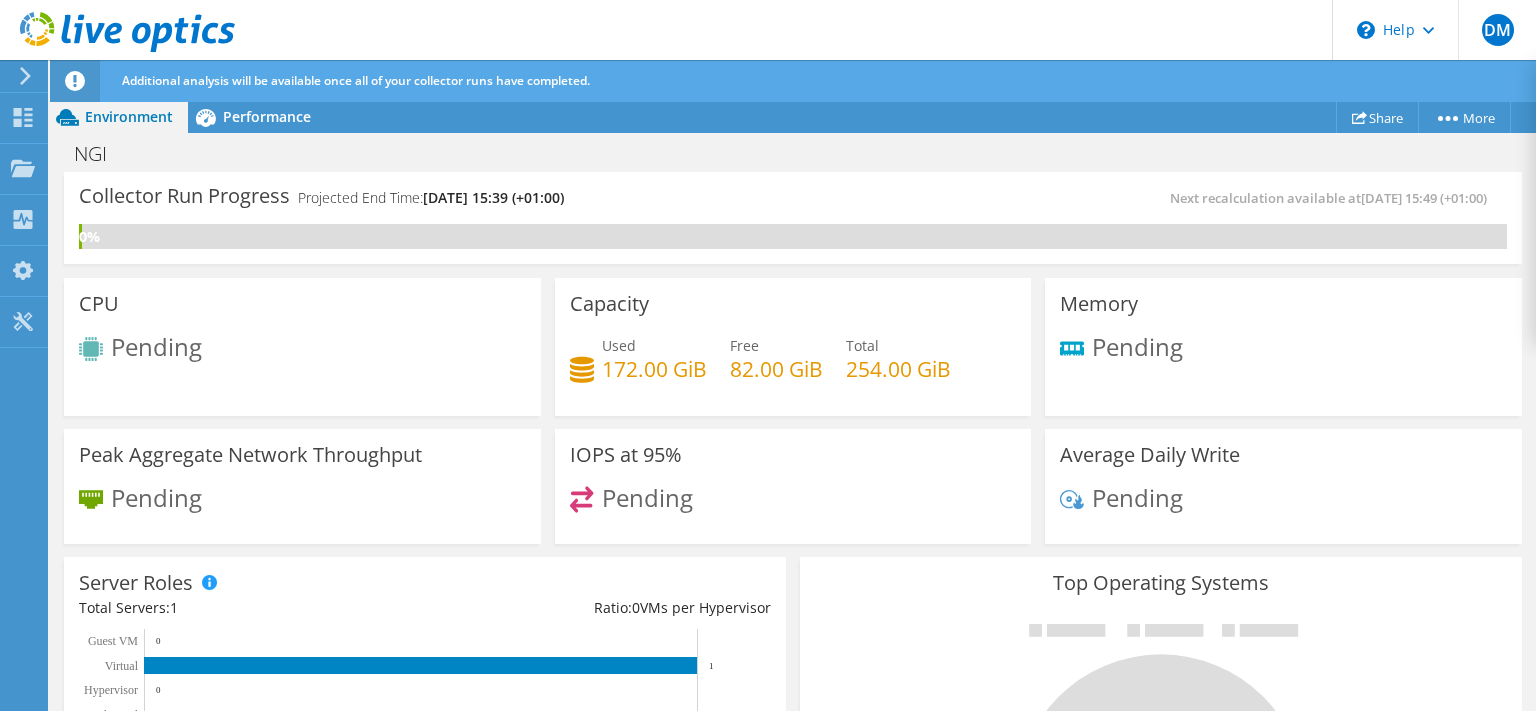 click on "Collector Run Progress
Projected End Time:  07/21/2025, 15:39 (+01:00)
Next recalculation available at
07/14/2025, 15:49 (+01:00)" at bounding box center (793, 205) 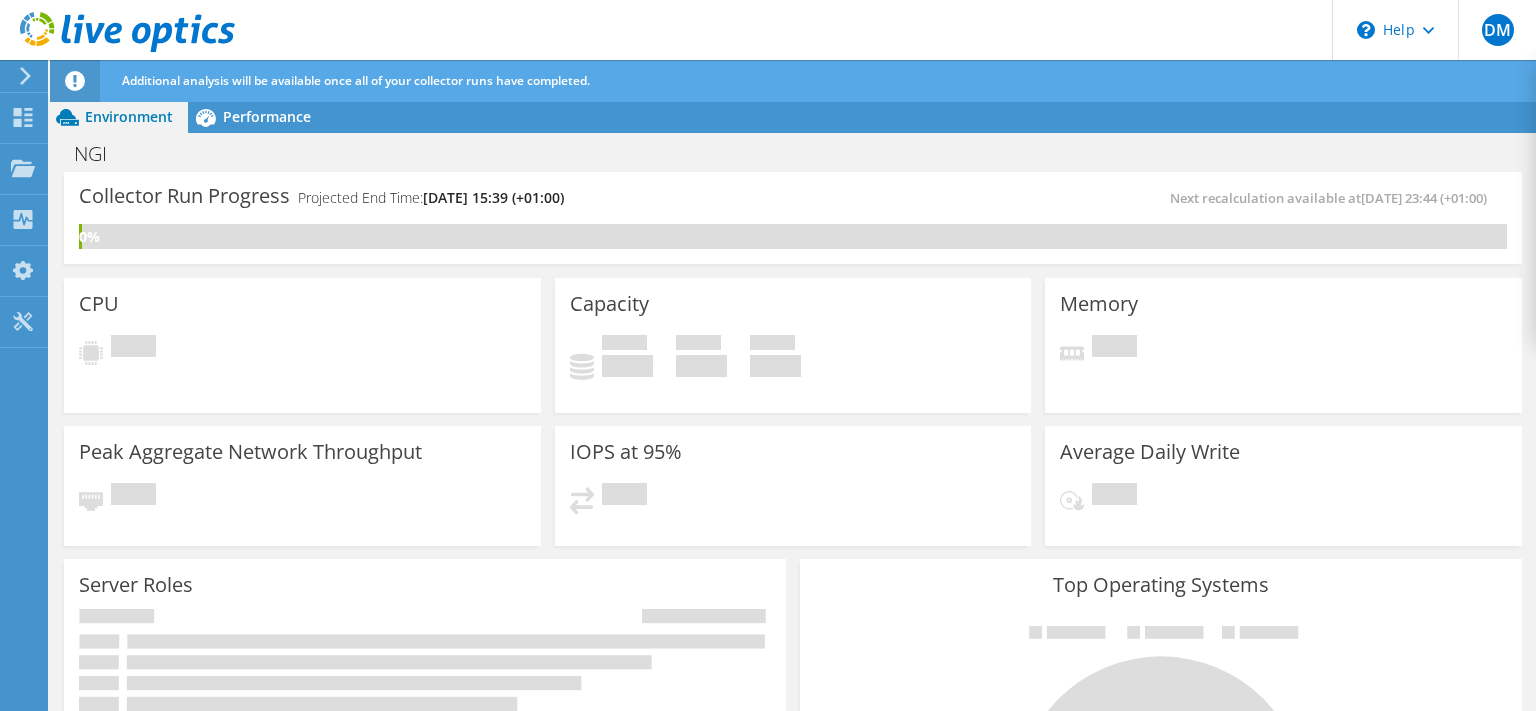 scroll, scrollTop: 0, scrollLeft: 0, axis: both 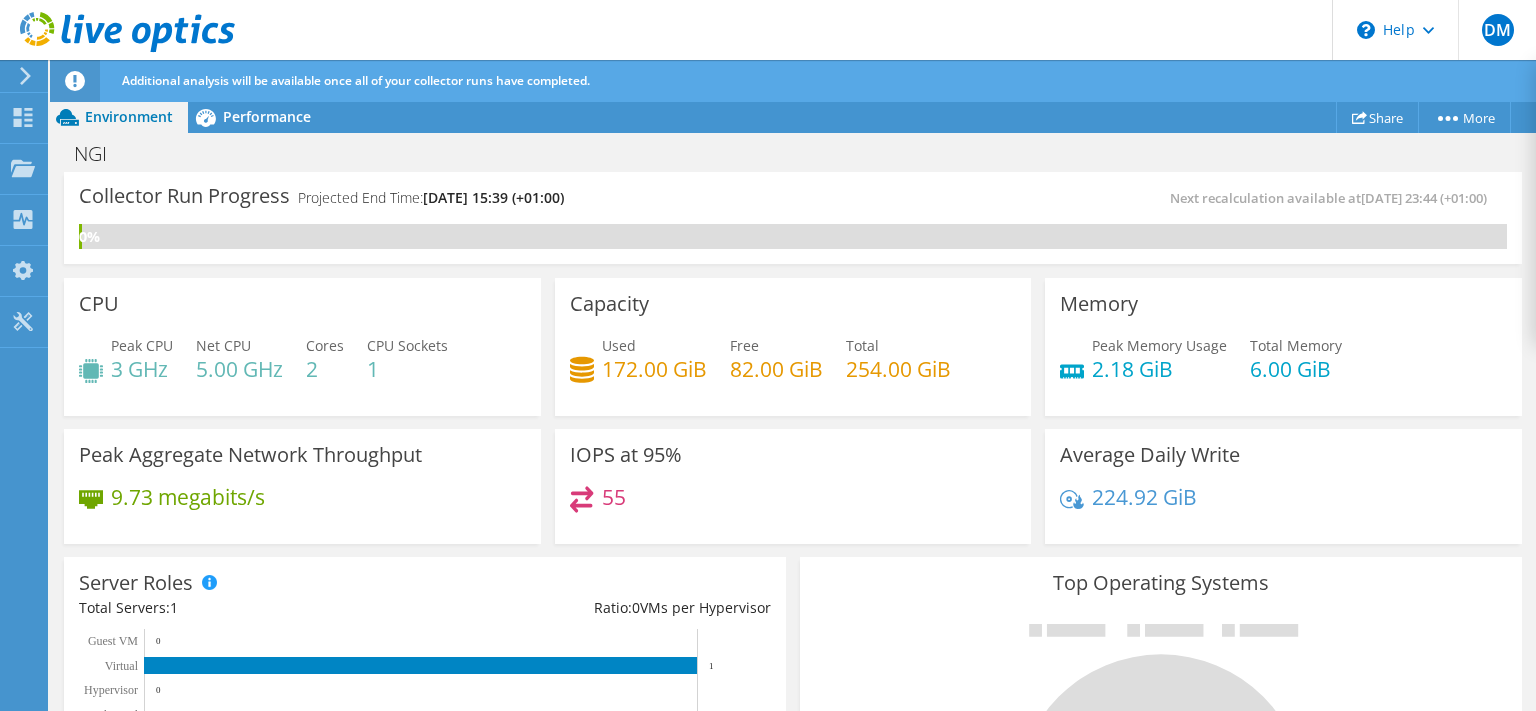click on "NGI
Print" at bounding box center [793, 153] 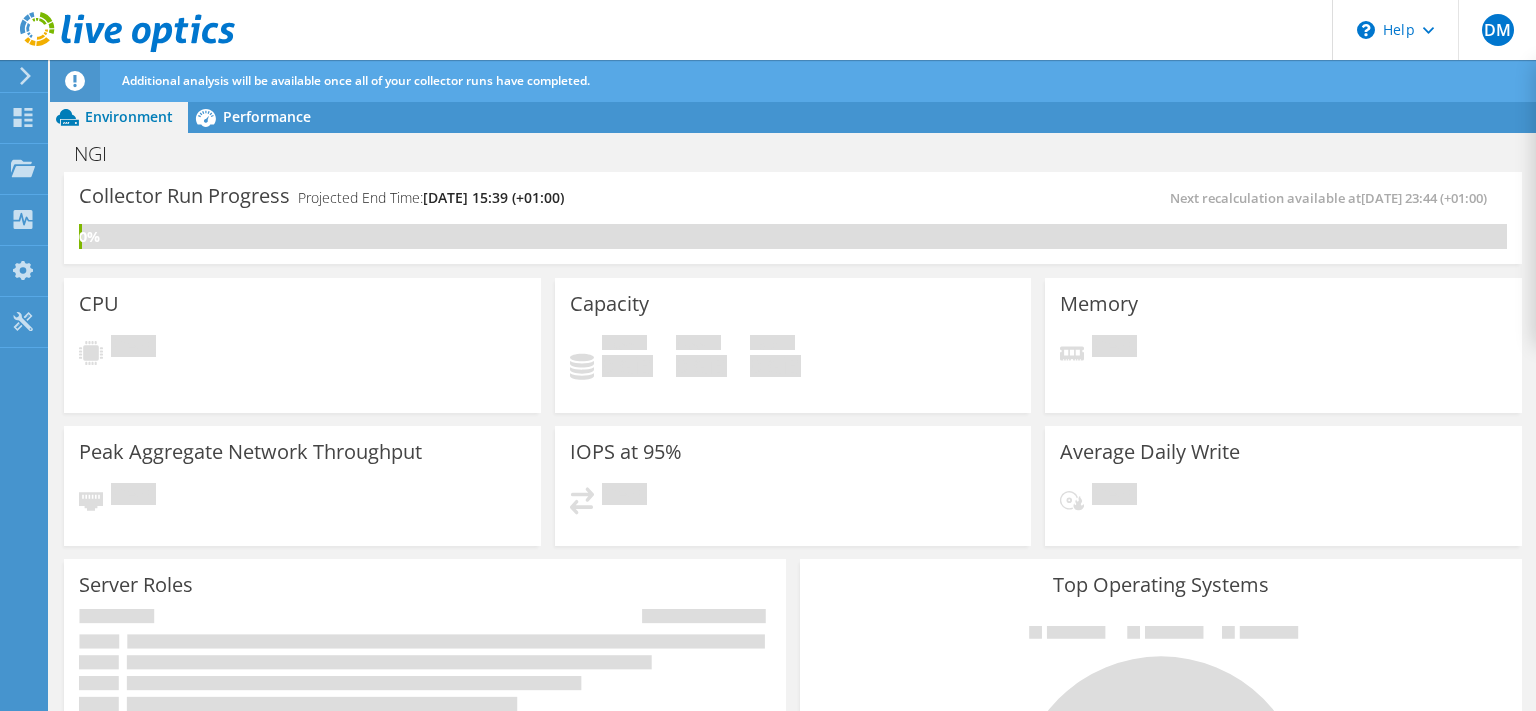 scroll, scrollTop: 0, scrollLeft: 0, axis: both 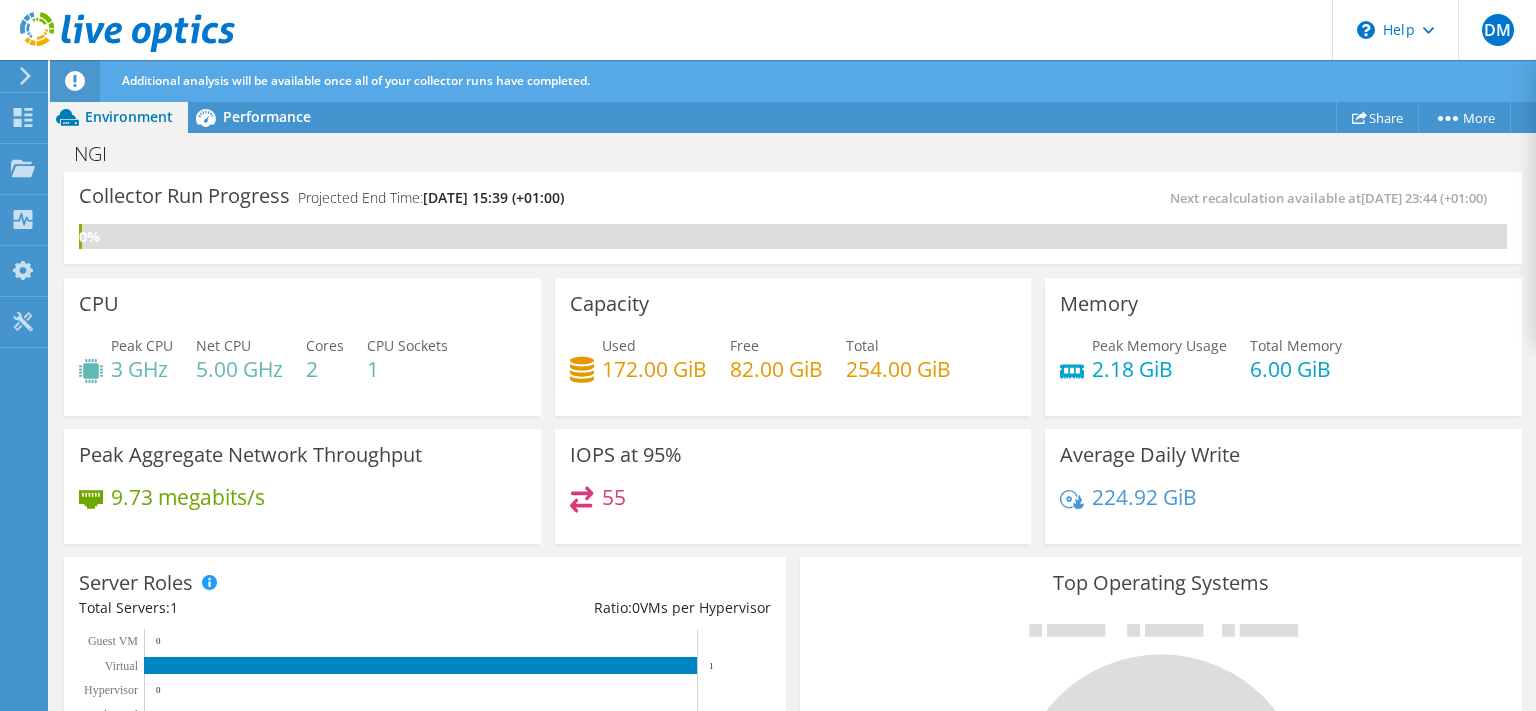 click on "Next recalculation available at
[DATE] 23:44 (+01:00)" at bounding box center [1150, 198] 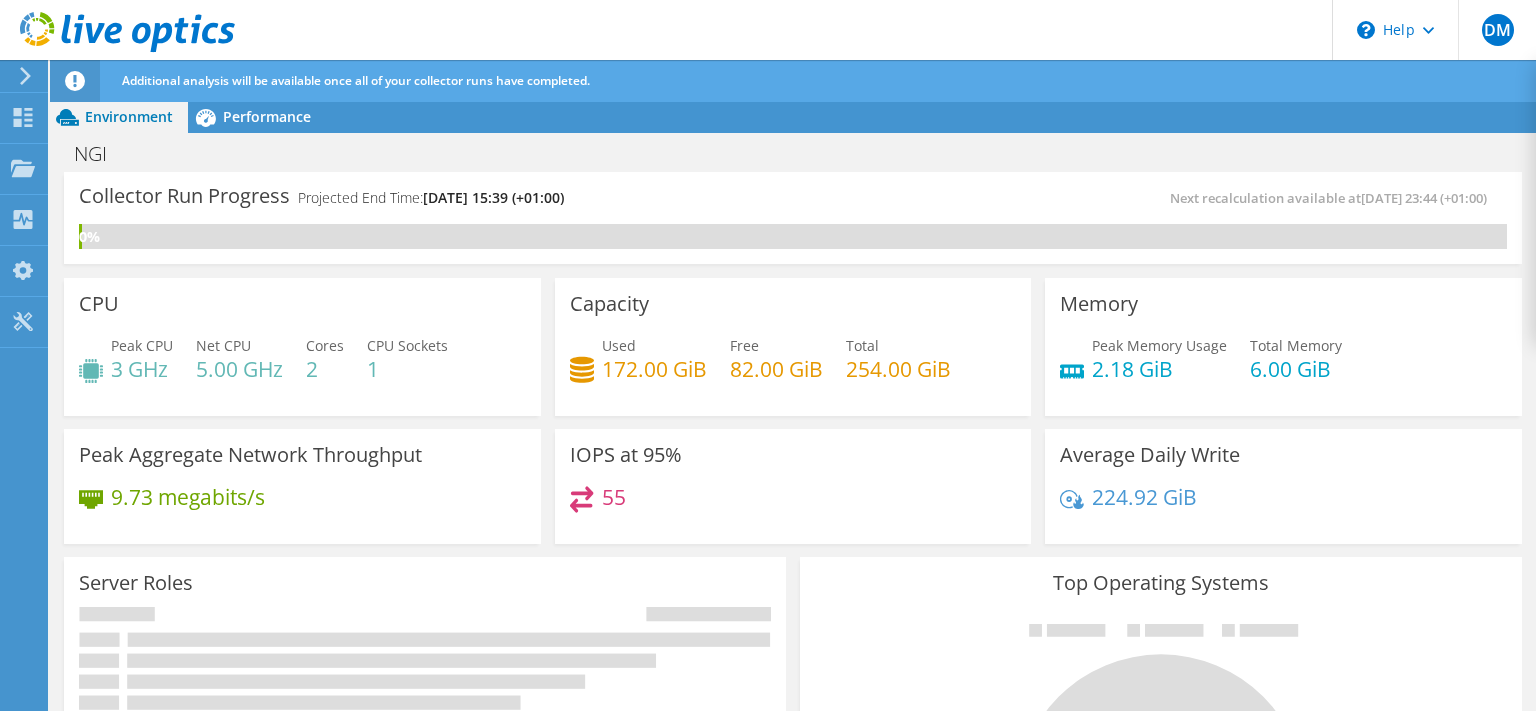 scroll, scrollTop: 0, scrollLeft: 0, axis: both 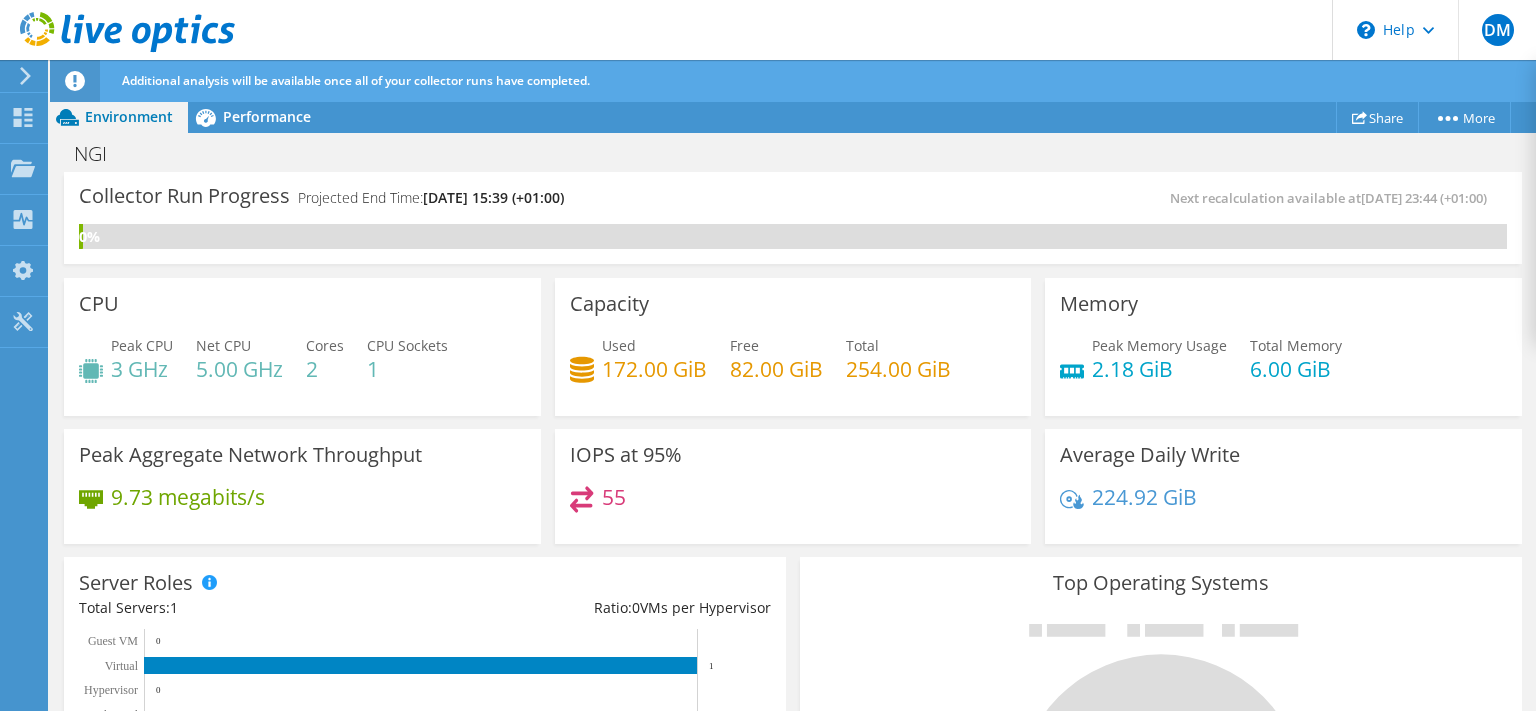 click on "Next recalculation available at
[DATE] 23:44 (+01:00)" at bounding box center (1150, 198) 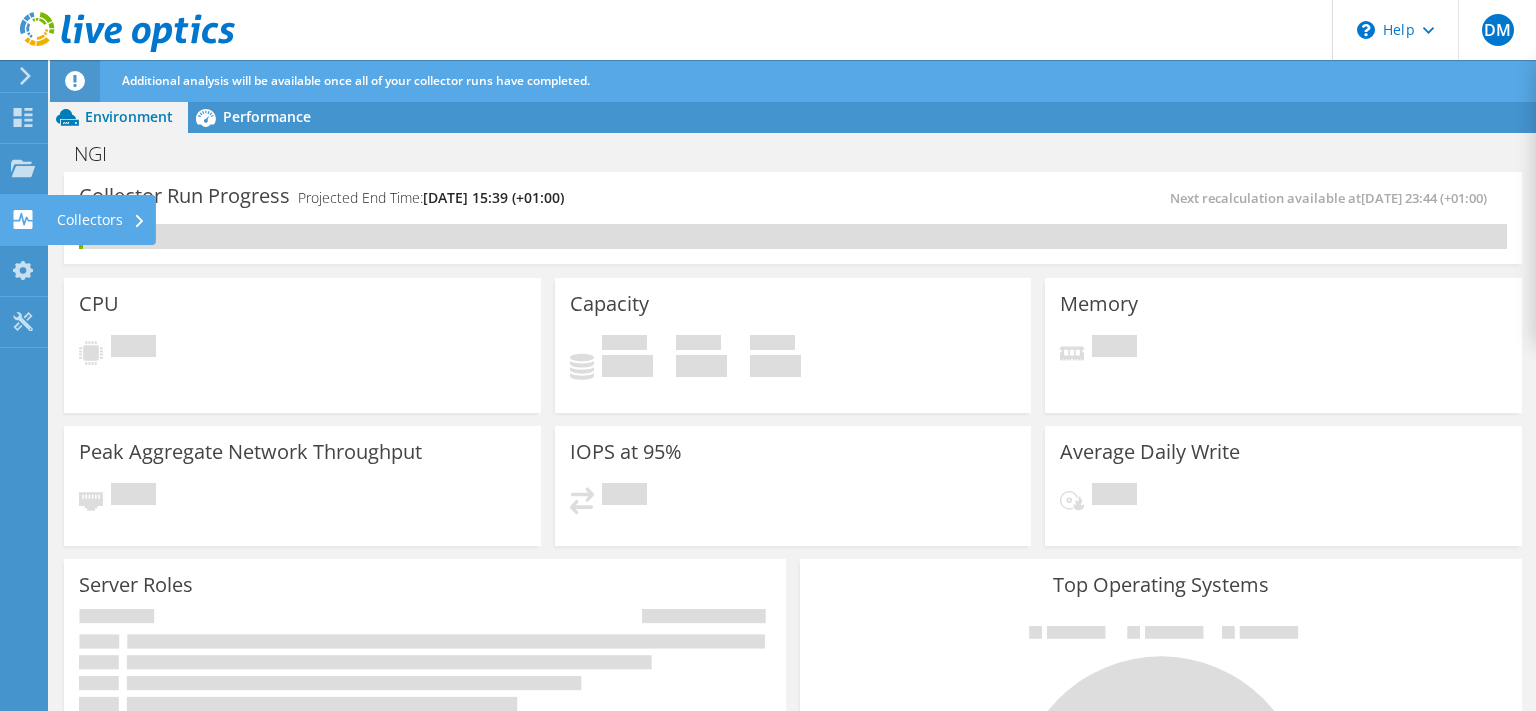 scroll, scrollTop: 0, scrollLeft: 0, axis: both 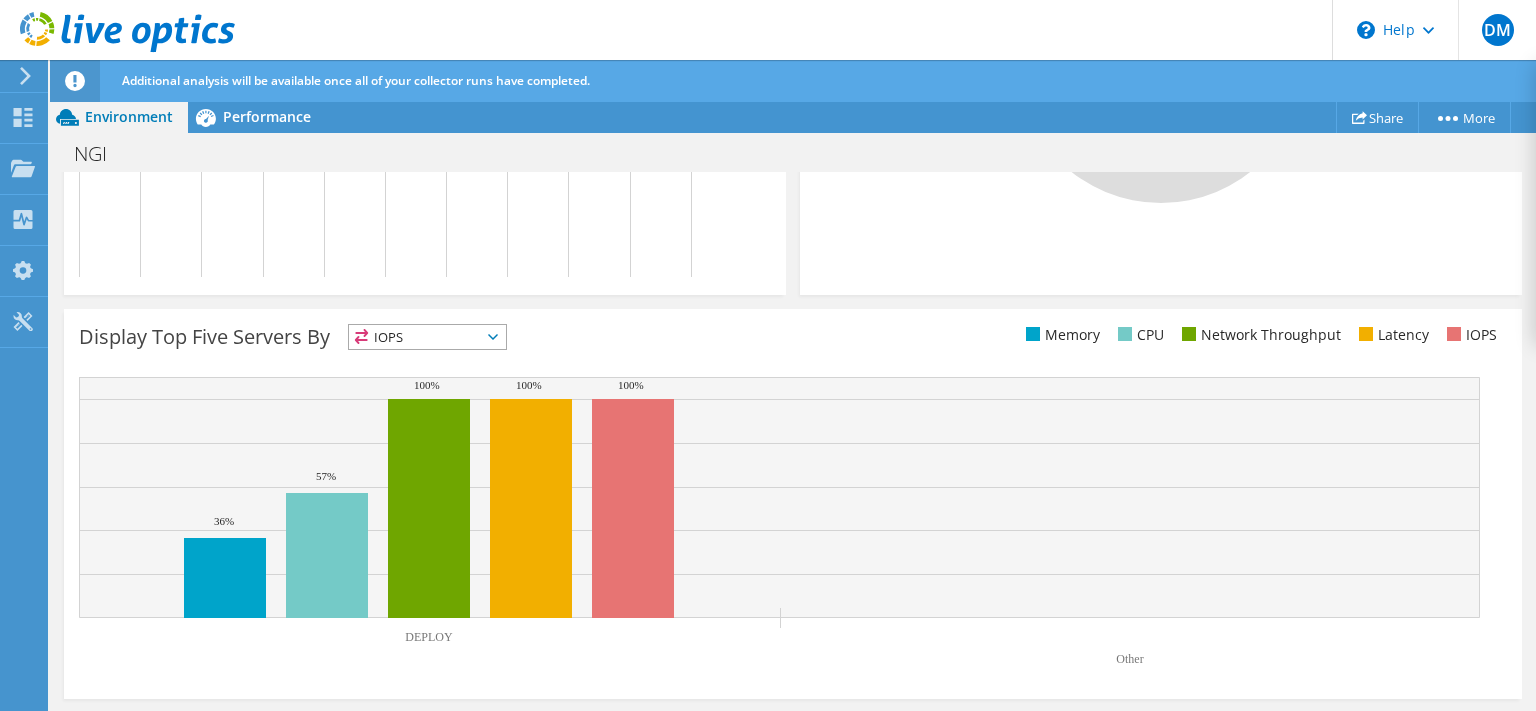 click on "IOPS" at bounding box center (427, 337) 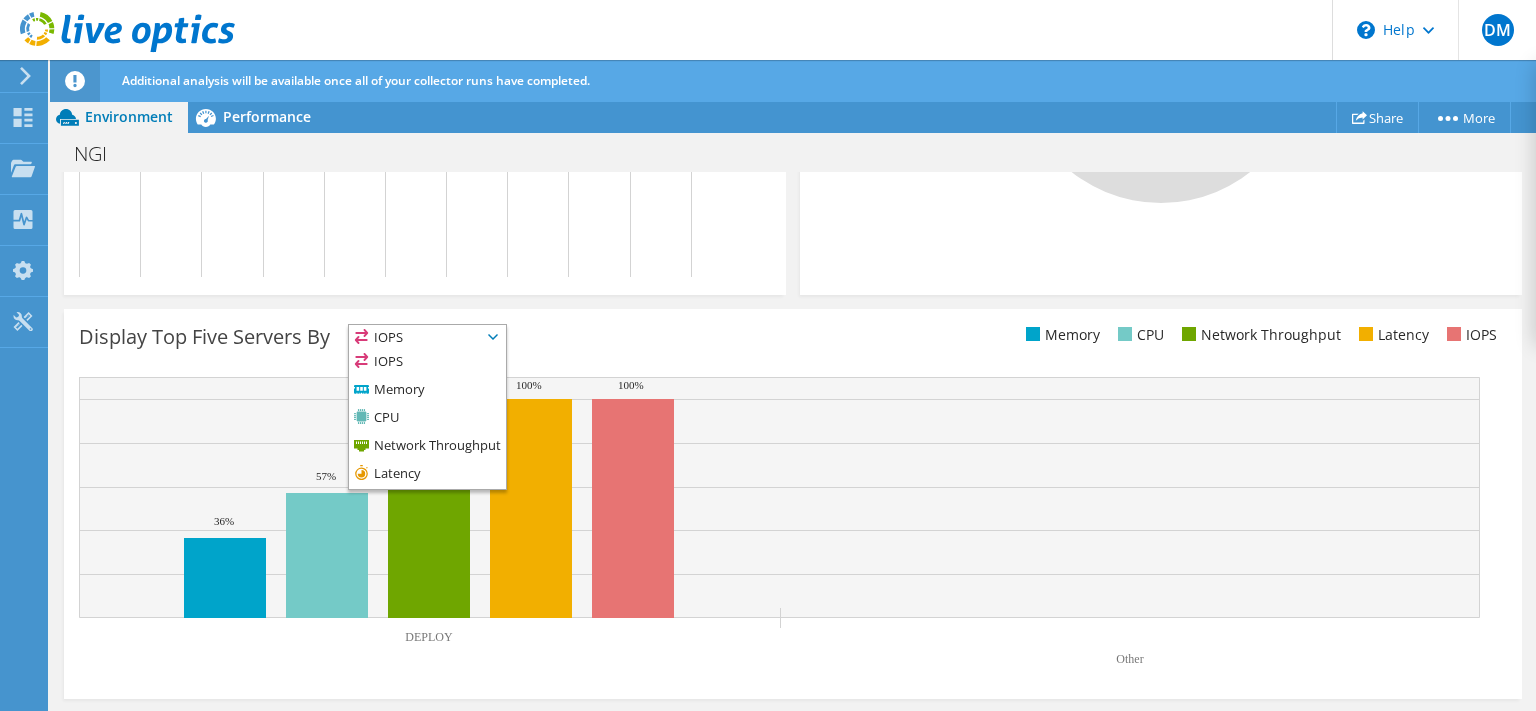 click on "IOPS" at bounding box center (427, 337) 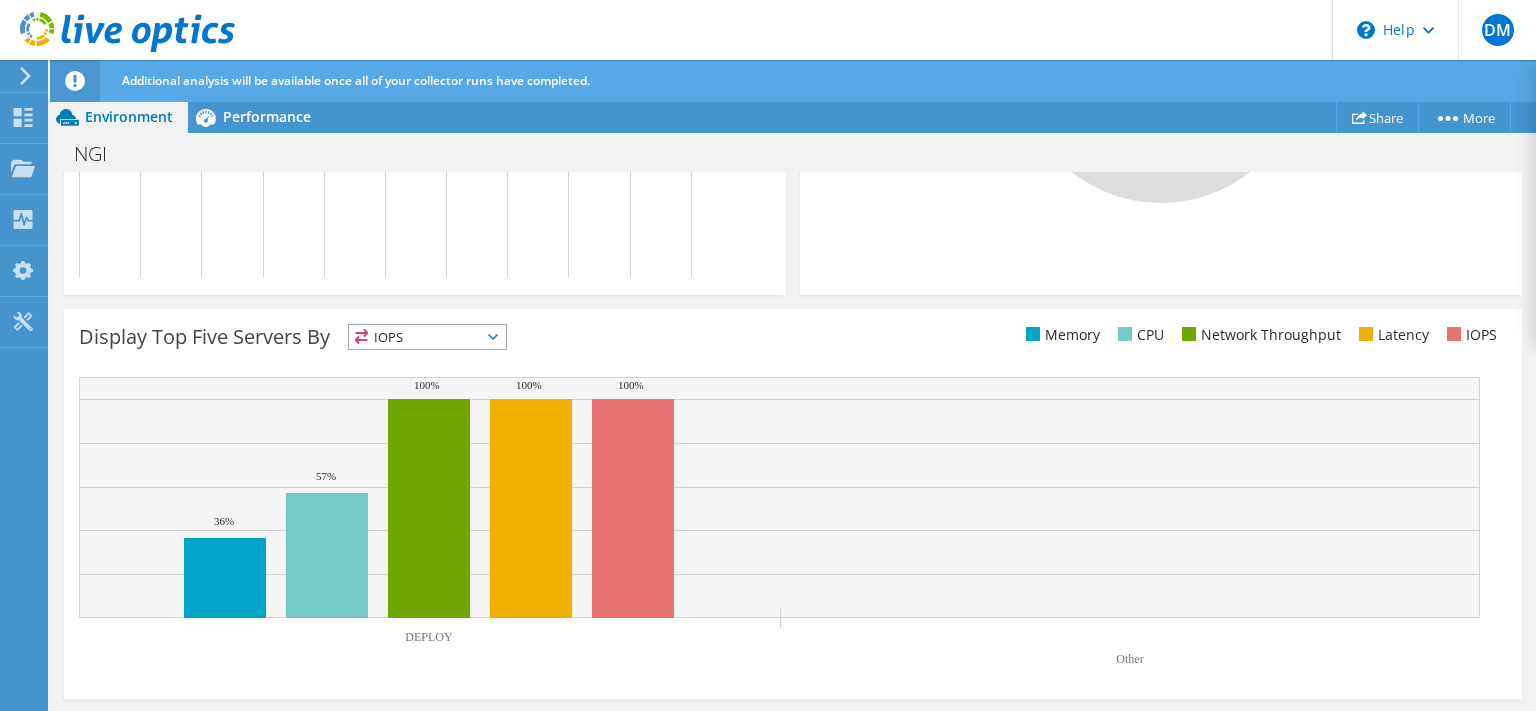 click on "IOPS" at bounding box center (427, 337) 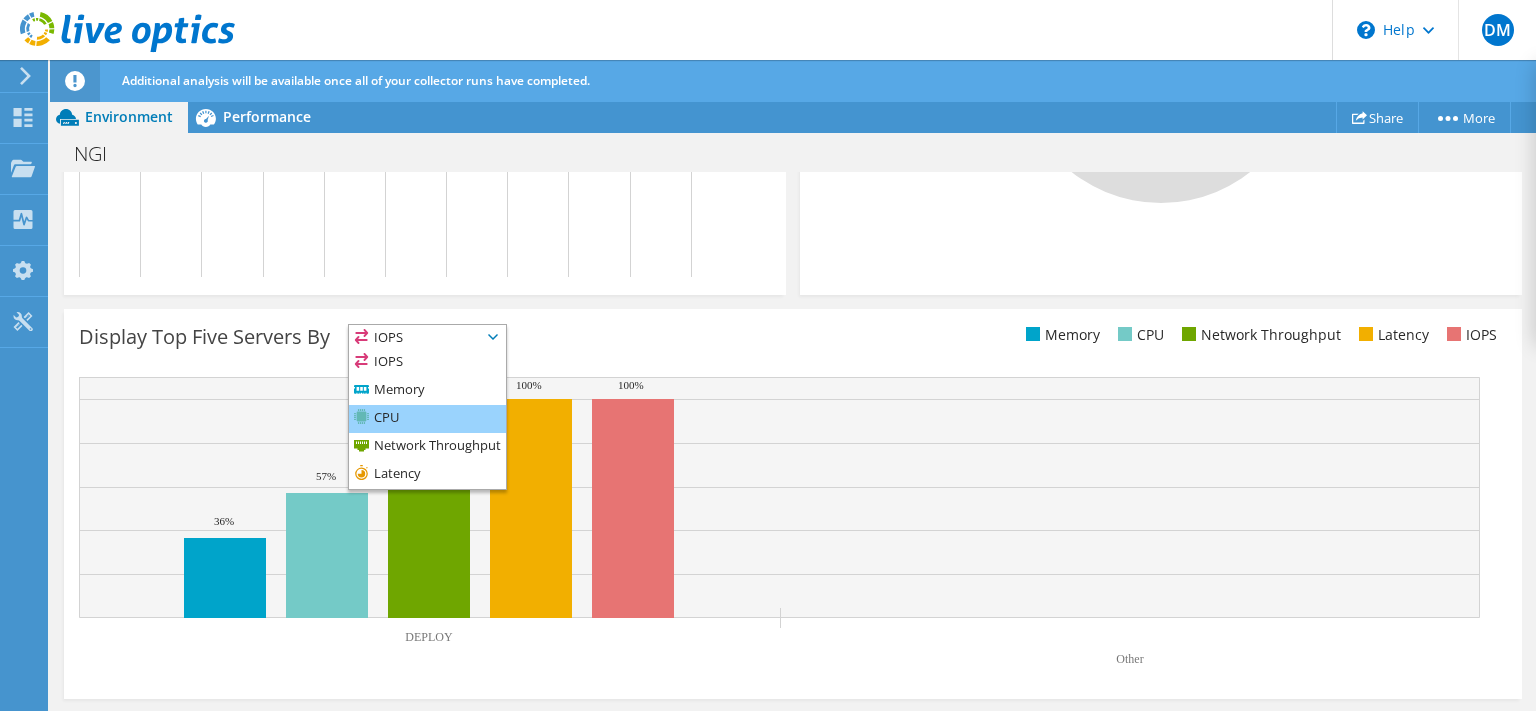 click on "CPU" at bounding box center [427, 419] 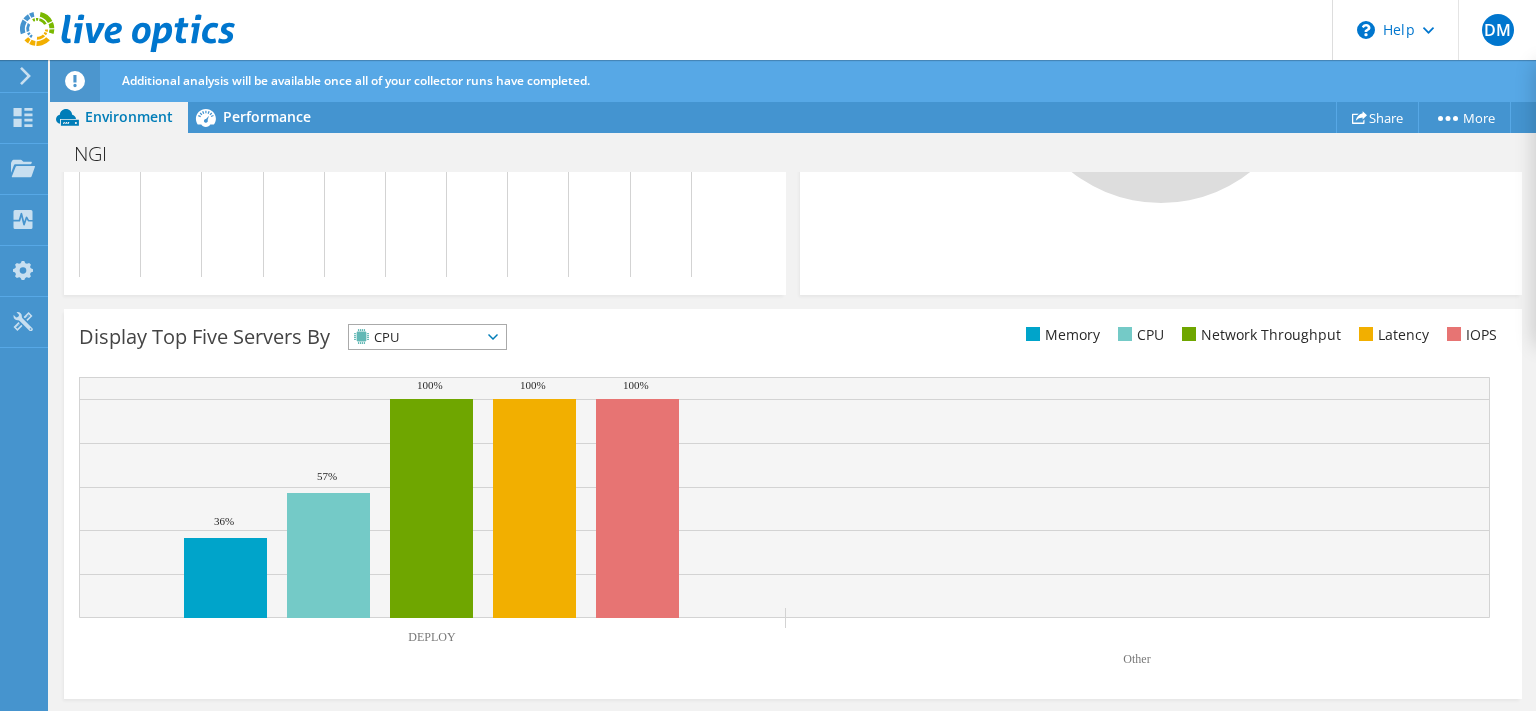 click on "CPU" at bounding box center [415, 337] 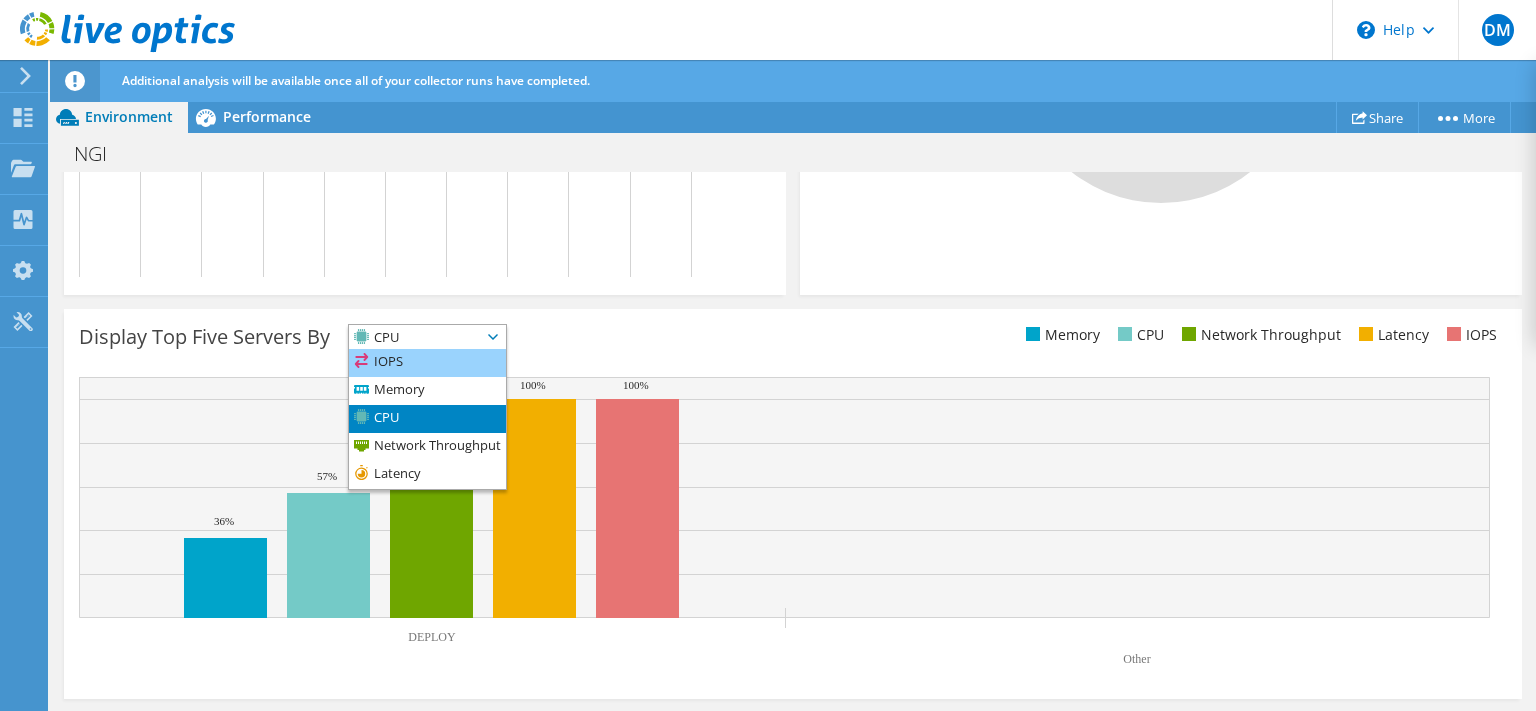 click on "IOPS" at bounding box center [427, 363] 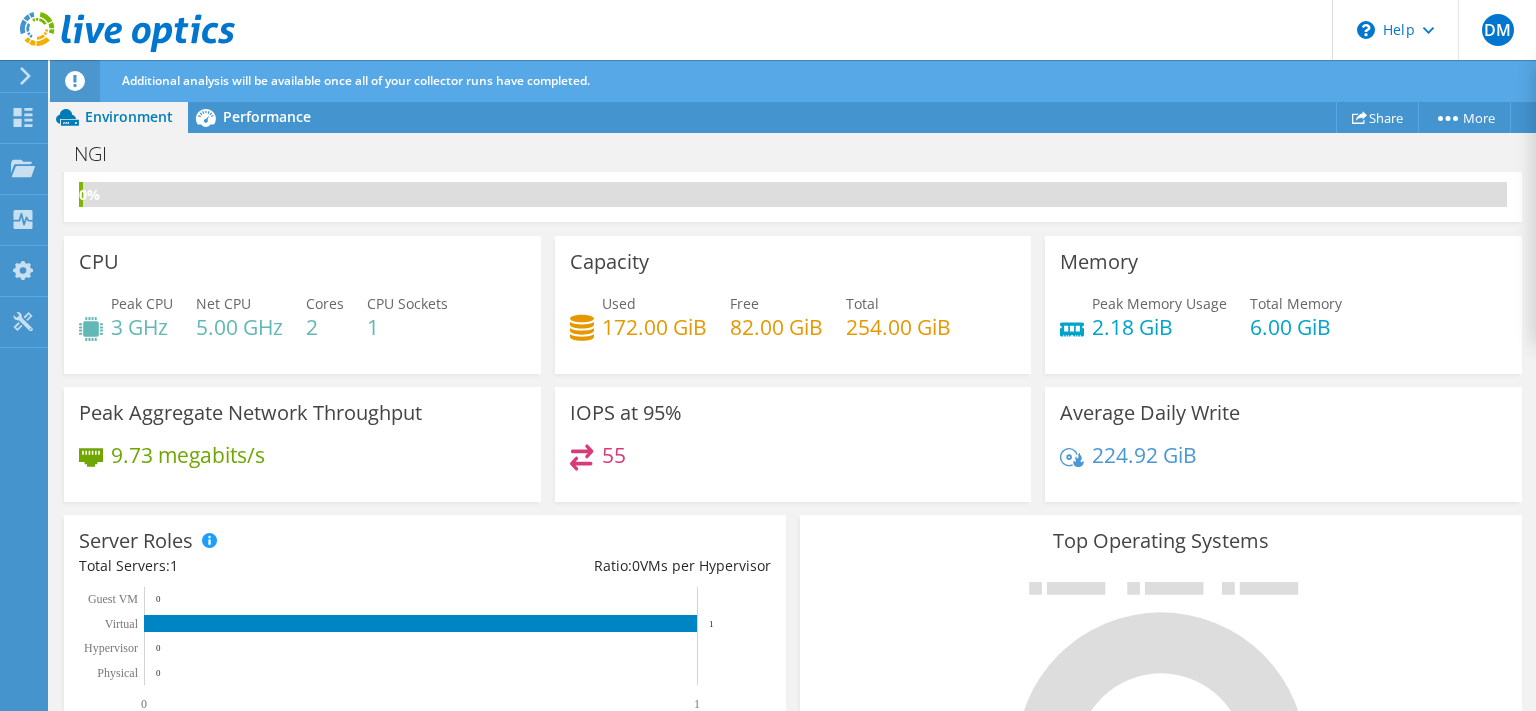 scroll, scrollTop: 0, scrollLeft: 0, axis: both 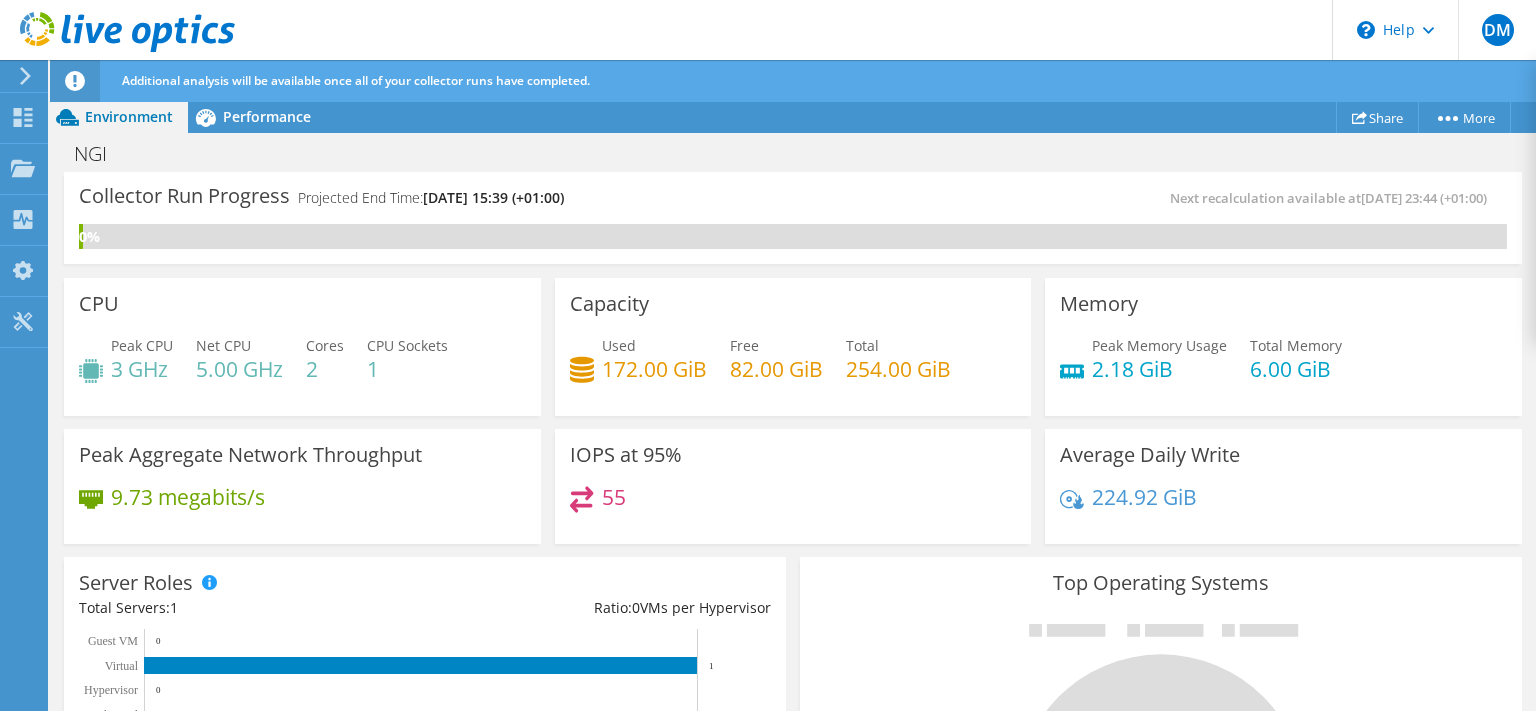 click on "Environment" at bounding box center [129, 116] 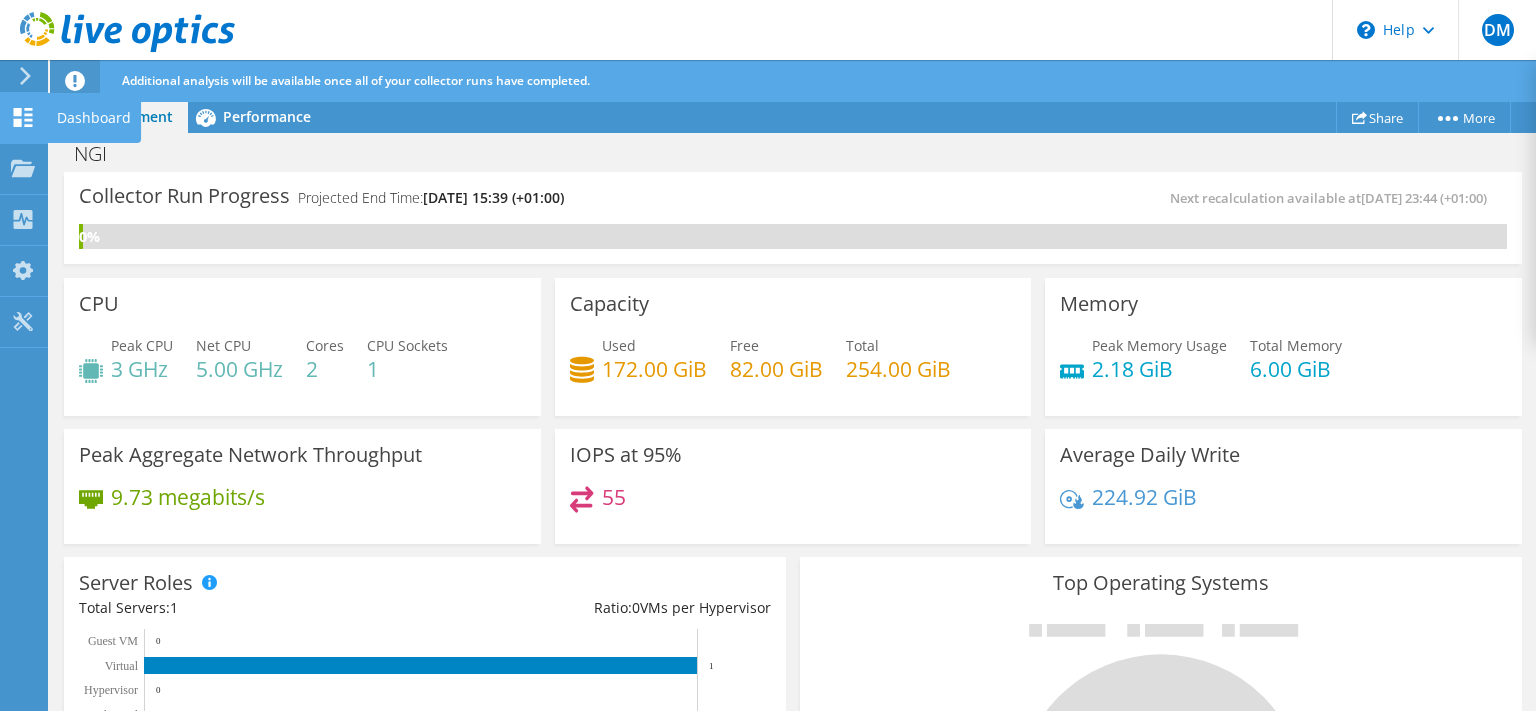 click on "Dashboard" at bounding box center (-66, 118) 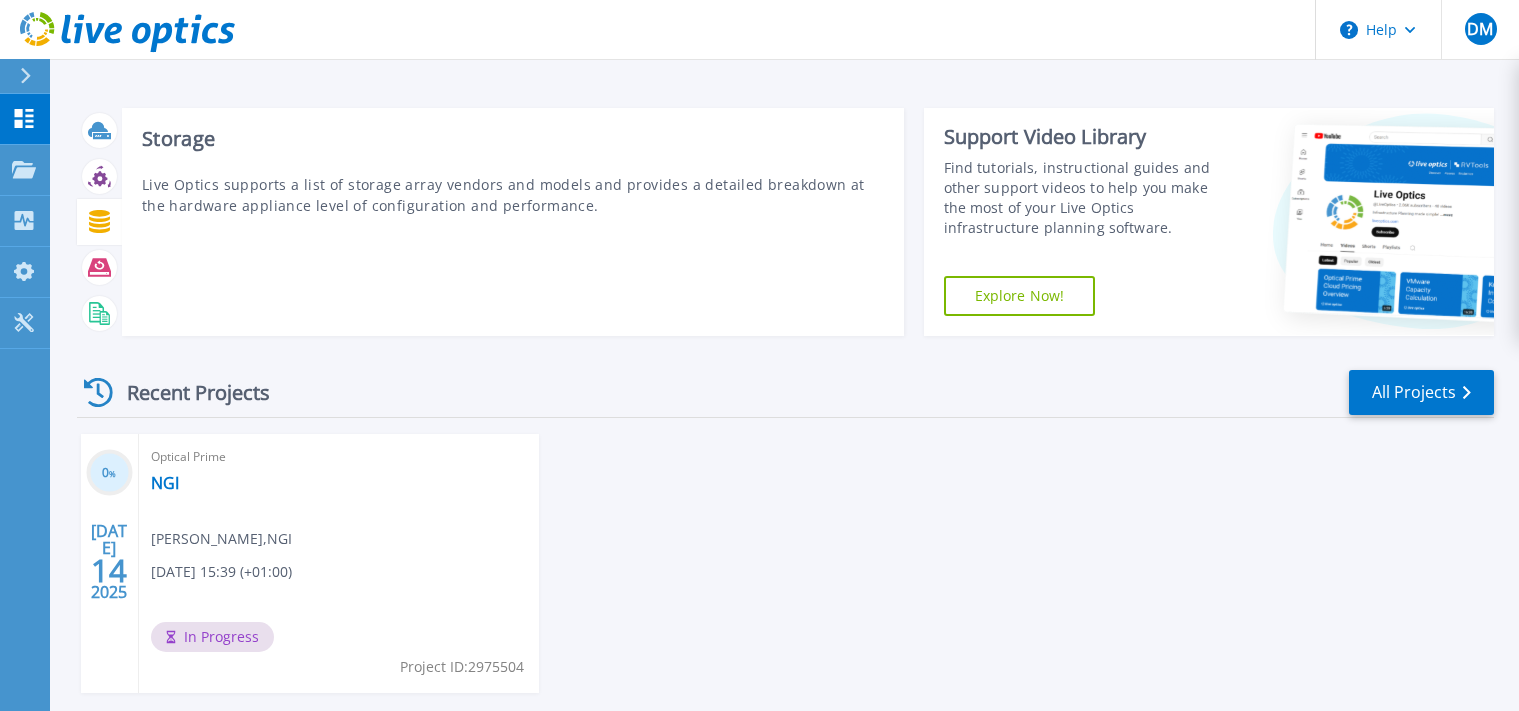 scroll, scrollTop: 0, scrollLeft: 0, axis: both 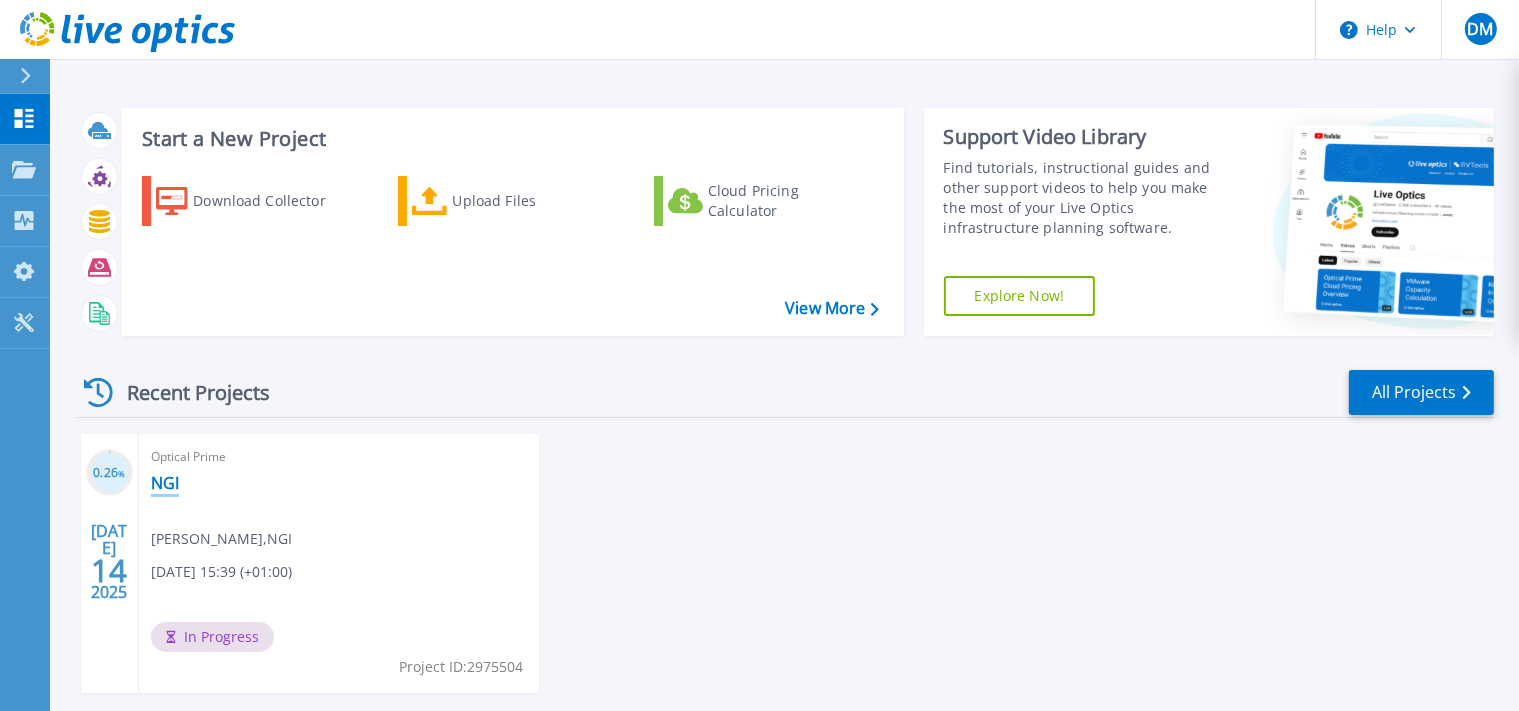 click on "NGI" at bounding box center [165, 483] 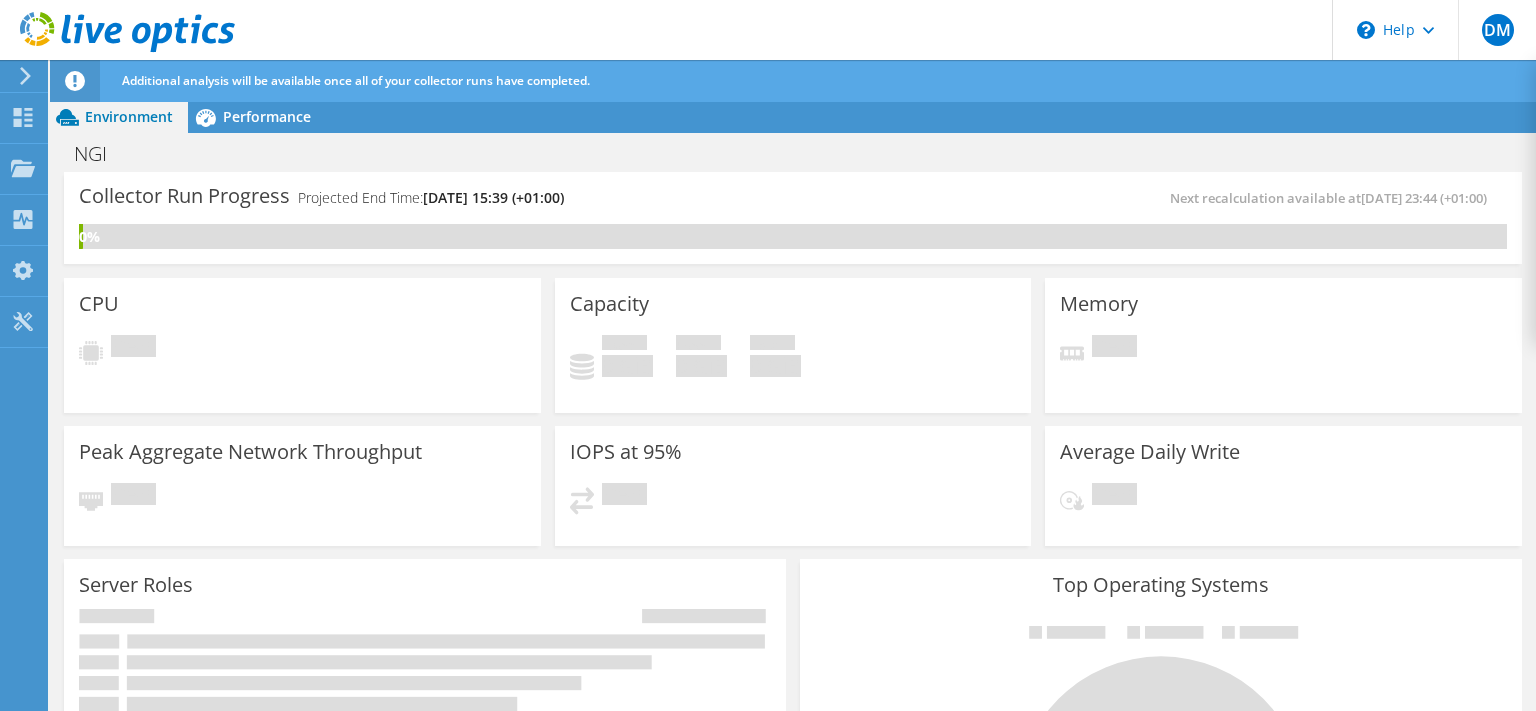 scroll, scrollTop: 0, scrollLeft: 0, axis: both 